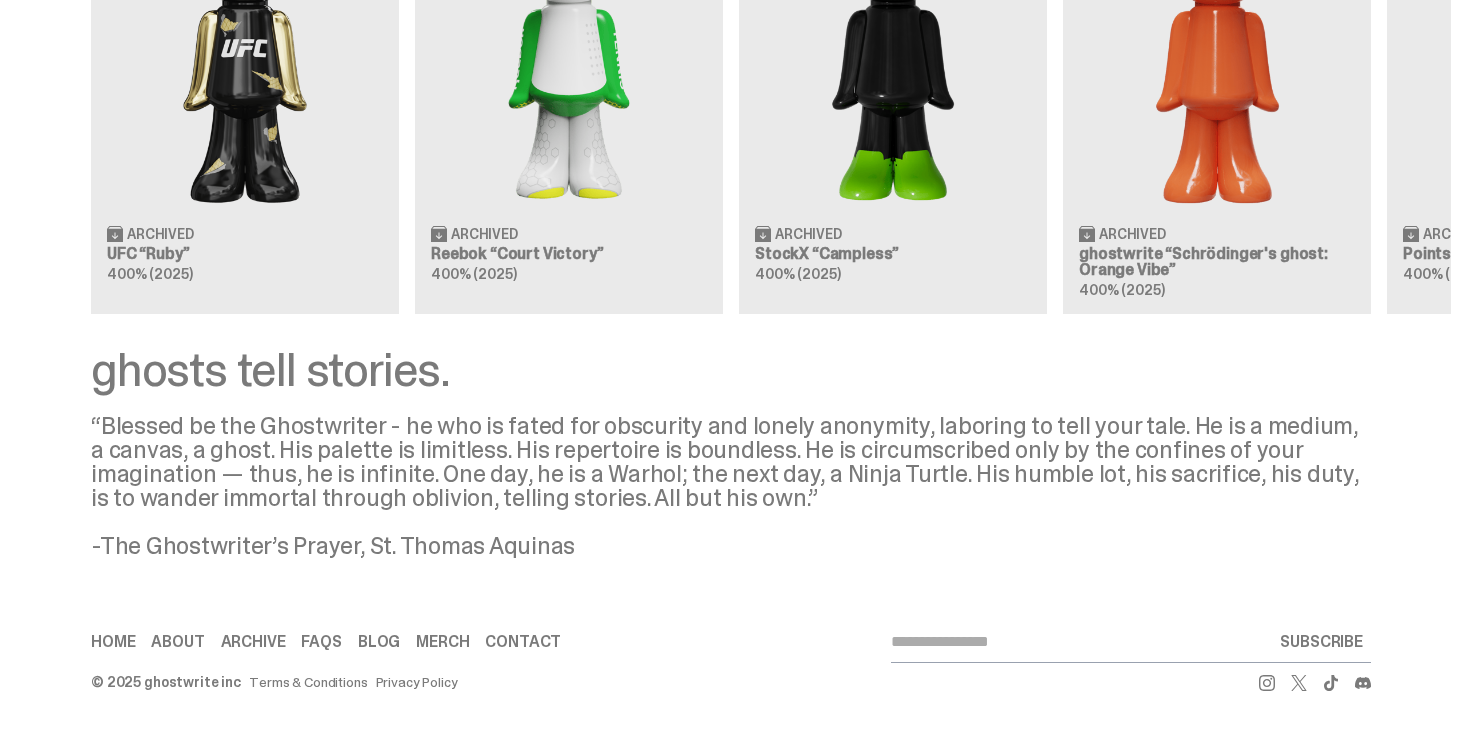 scroll, scrollTop: 1459, scrollLeft: 0, axis: vertical 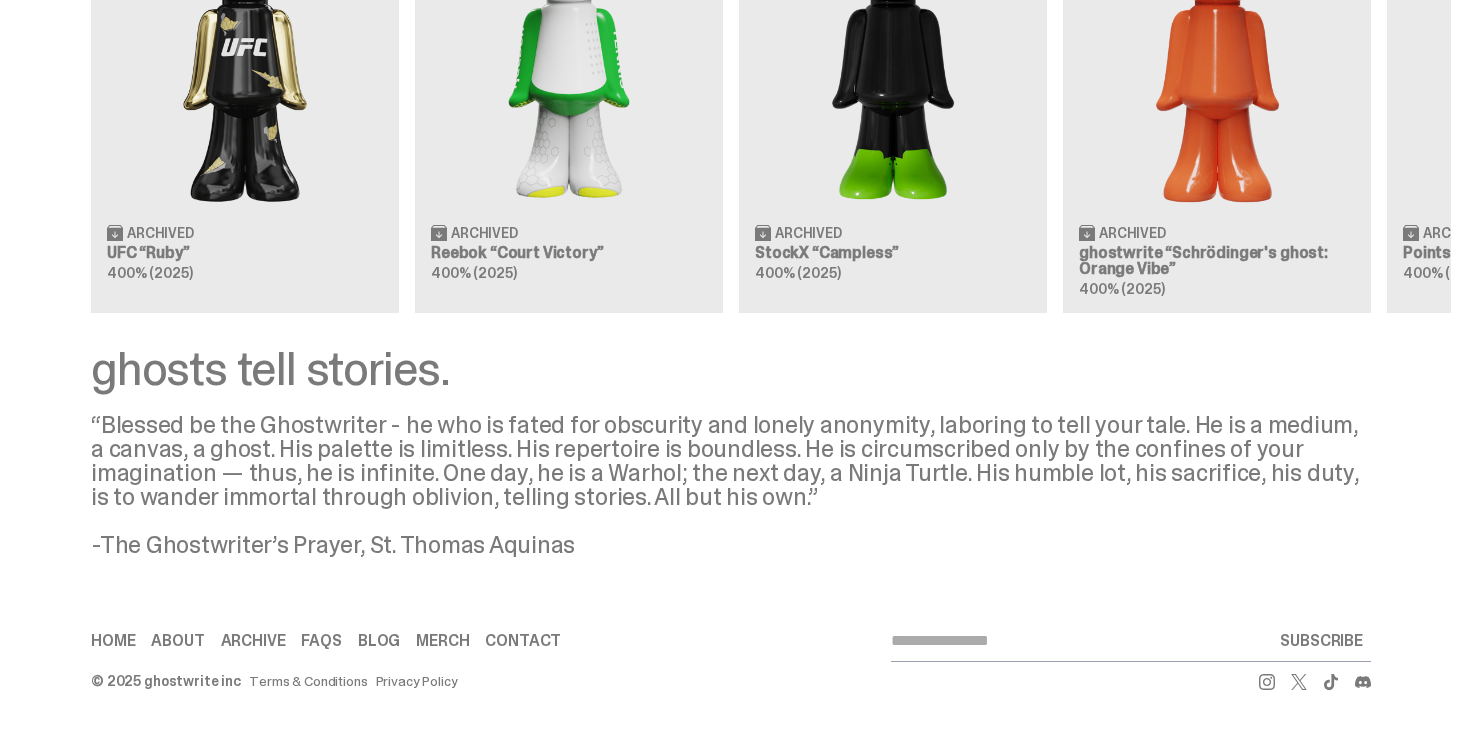click on "“Blessed be the Ghostwriter - he who is fated for obscurity and lonely anonymity, laboring to tell your tale. He is a medium, a canvas, a ghost. His palette is limitless. His repertoire is boundless. He is circumscribed only by the confines of your imagination  — thus, he is infinite. One day, he is a Warhol; the next day, a Ninja Turtle. His humble lot, his sacrifice, his duty, is to wander immortal through oblivion, telling stories. All but his own.” -The Ghostwriter’s Prayer, St. [NAME]" at bounding box center (731, 485) 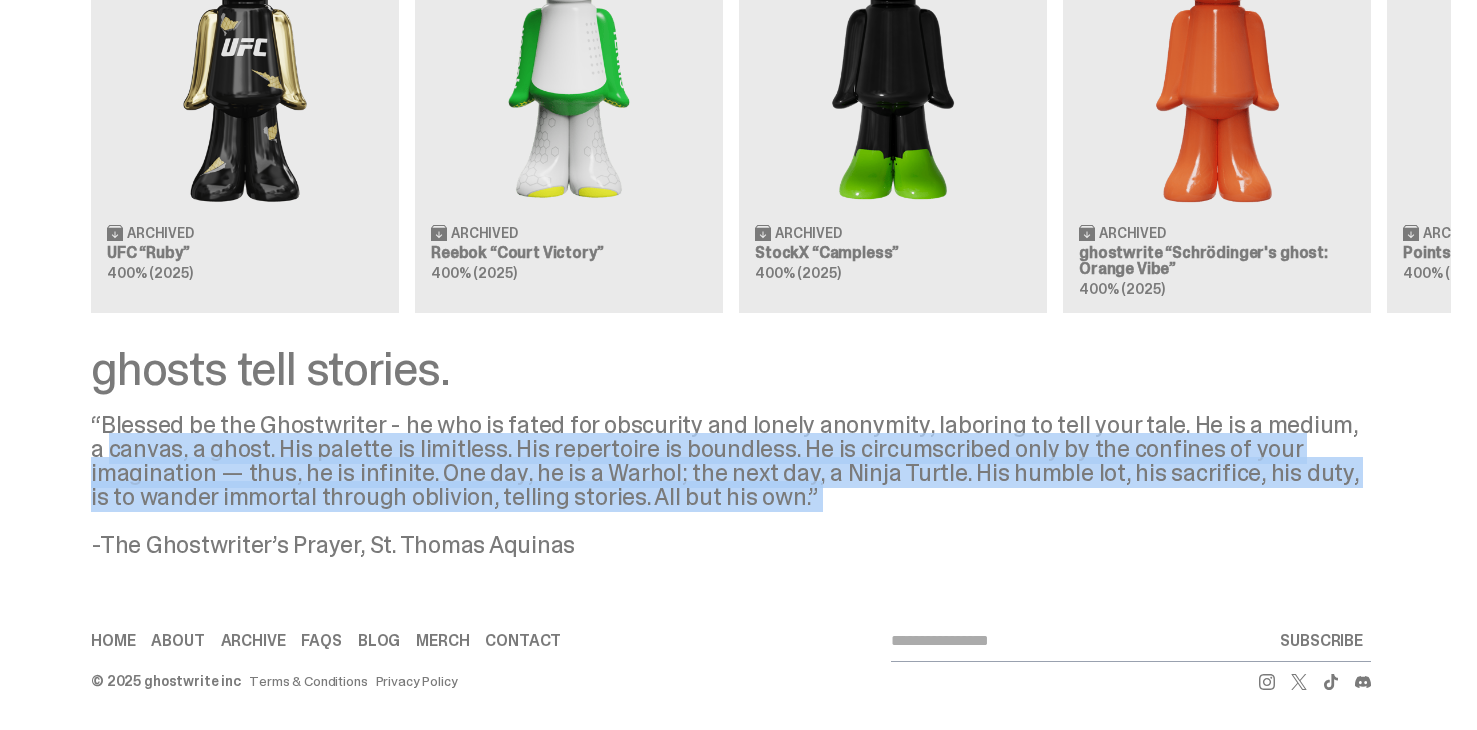 drag, startPoint x: 816, startPoint y: 517, endPoint x: 81, endPoint y: 446, distance: 738.42126 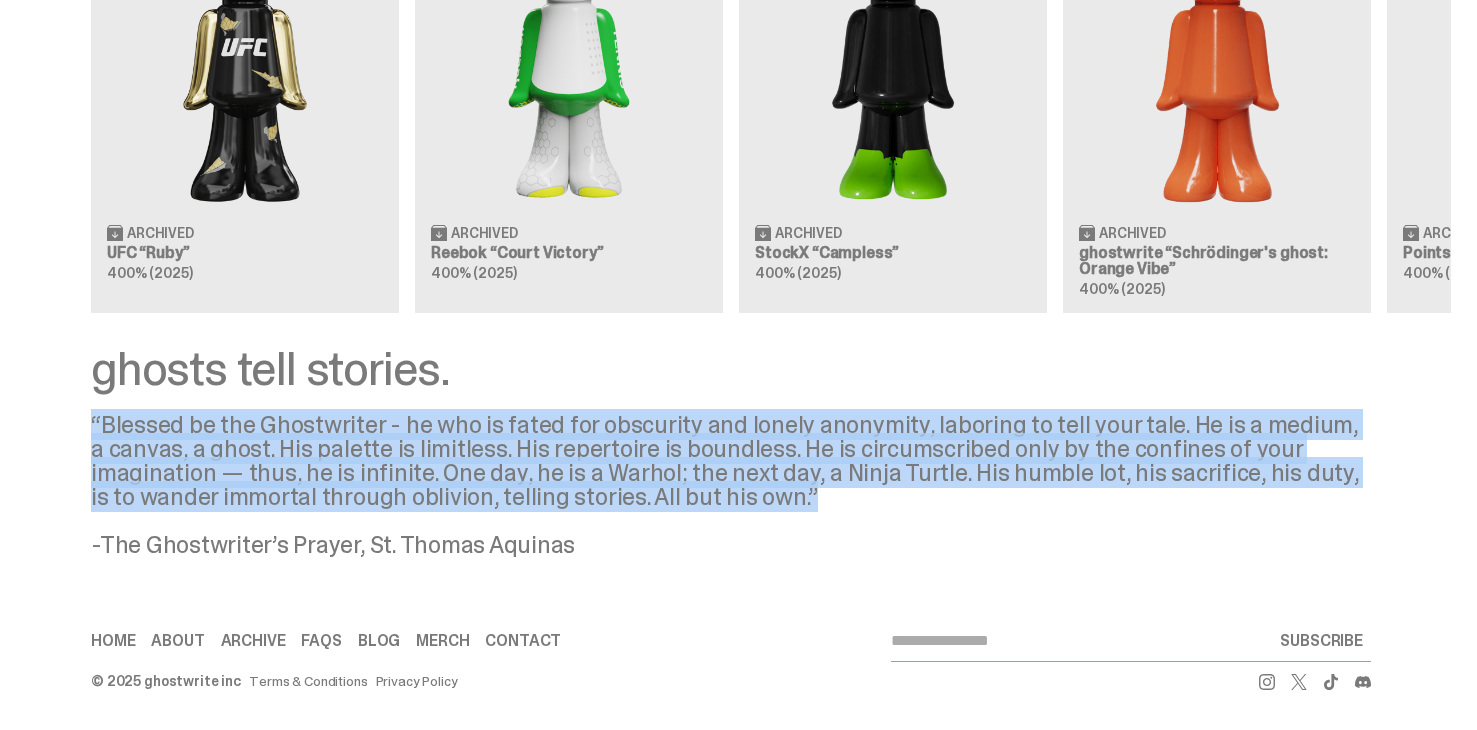 drag, startPoint x: 815, startPoint y: 498, endPoint x: 40, endPoint y: 418, distance: 779.1181 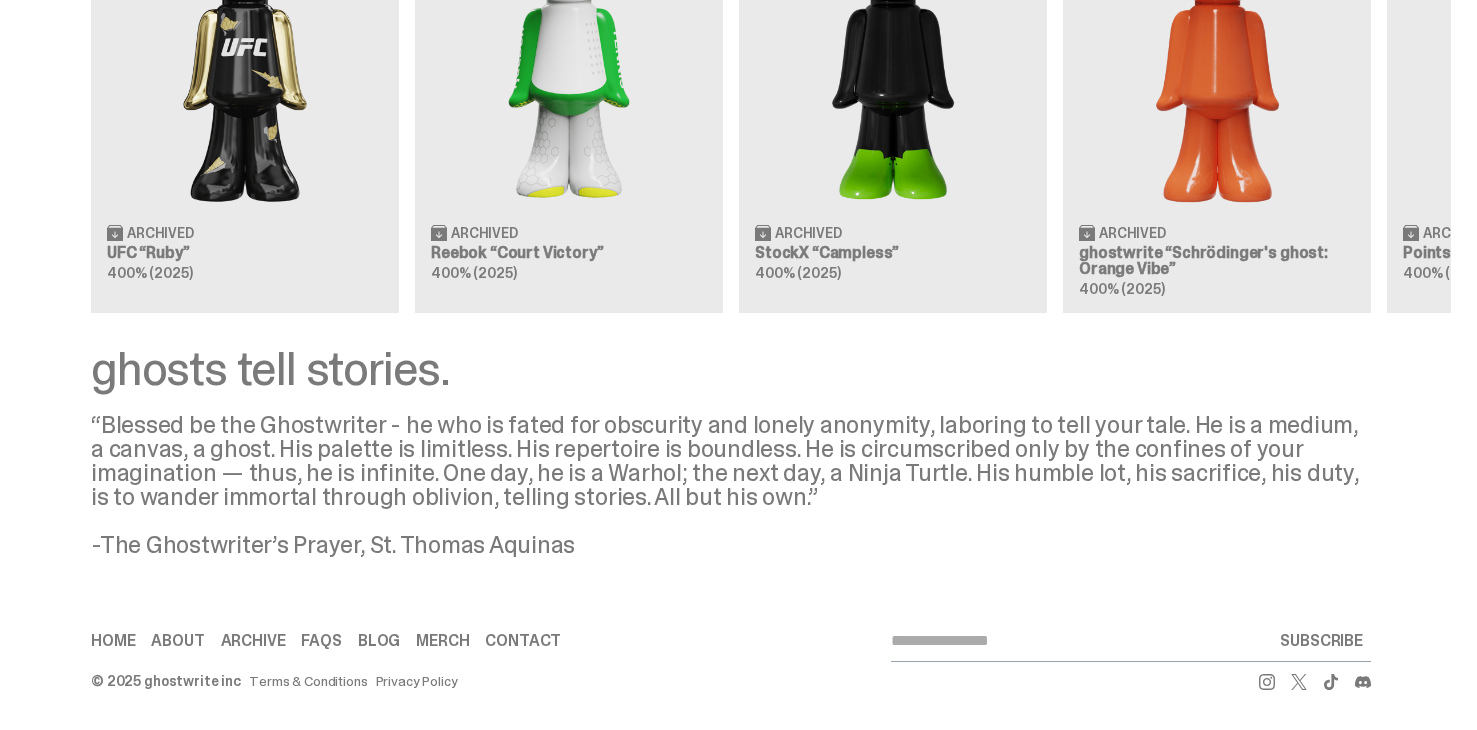 click on "ghosts tell stories.
“Blessed be the Ghostwriter - he who is fated for obscurity and lonely anonymity, laboring to tell your tale. He is a medium, a canvas, a ghost. His palette is limitless. His repertoire is boundless. He is circumscribed only by the confines of your imagination  — thus, he is infinite. One day, he is a Warhol; the next day, a Ninja Turtle. His humble lot, his sacrifice, his duty, is to wander immortal through oblivion, telling stories. All but his own.” -The Ghostwriter’s Prayer, St. [NAME]" at bounding box center [731, 451] 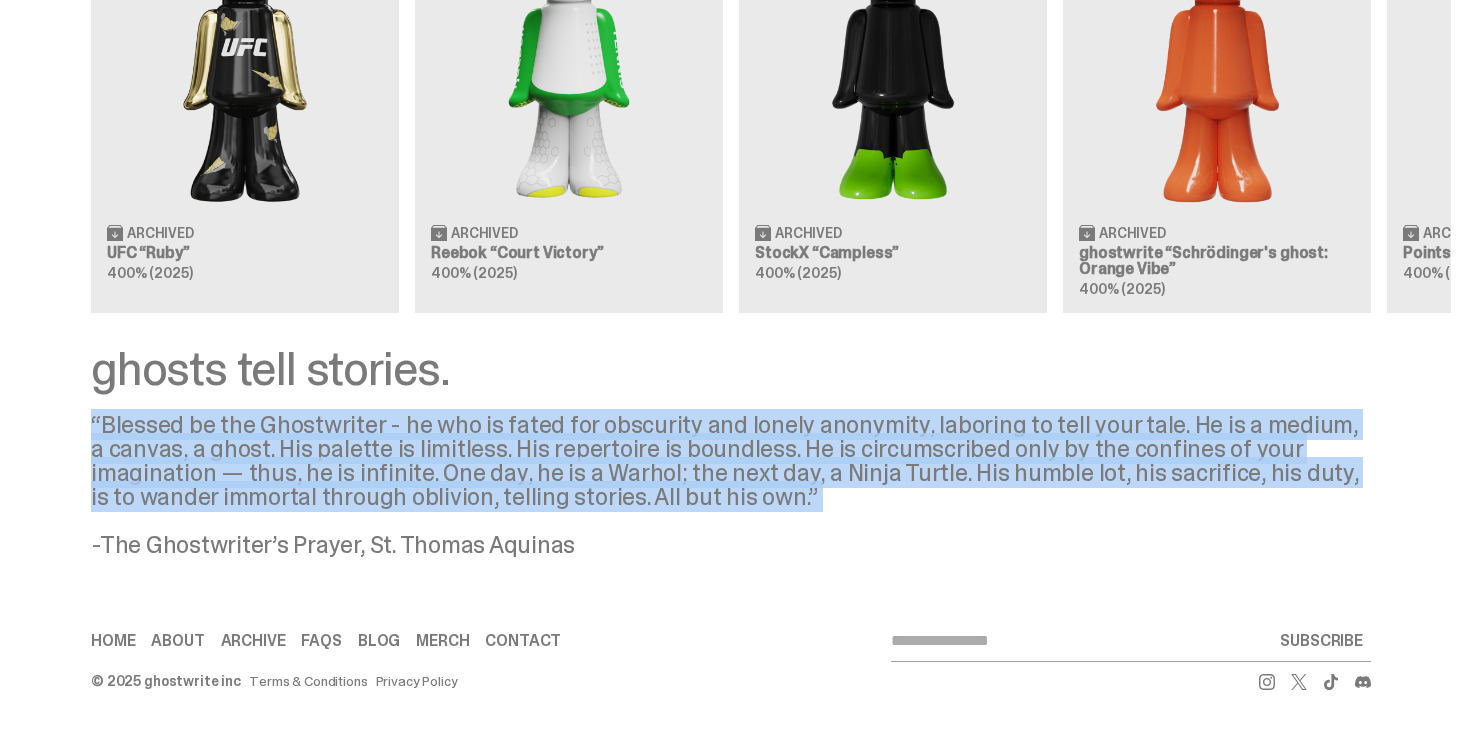 drag, startPoint x: 49, startPoint y: 421, endPoint x: 808, endPoint y: 494, distance: 762.50244 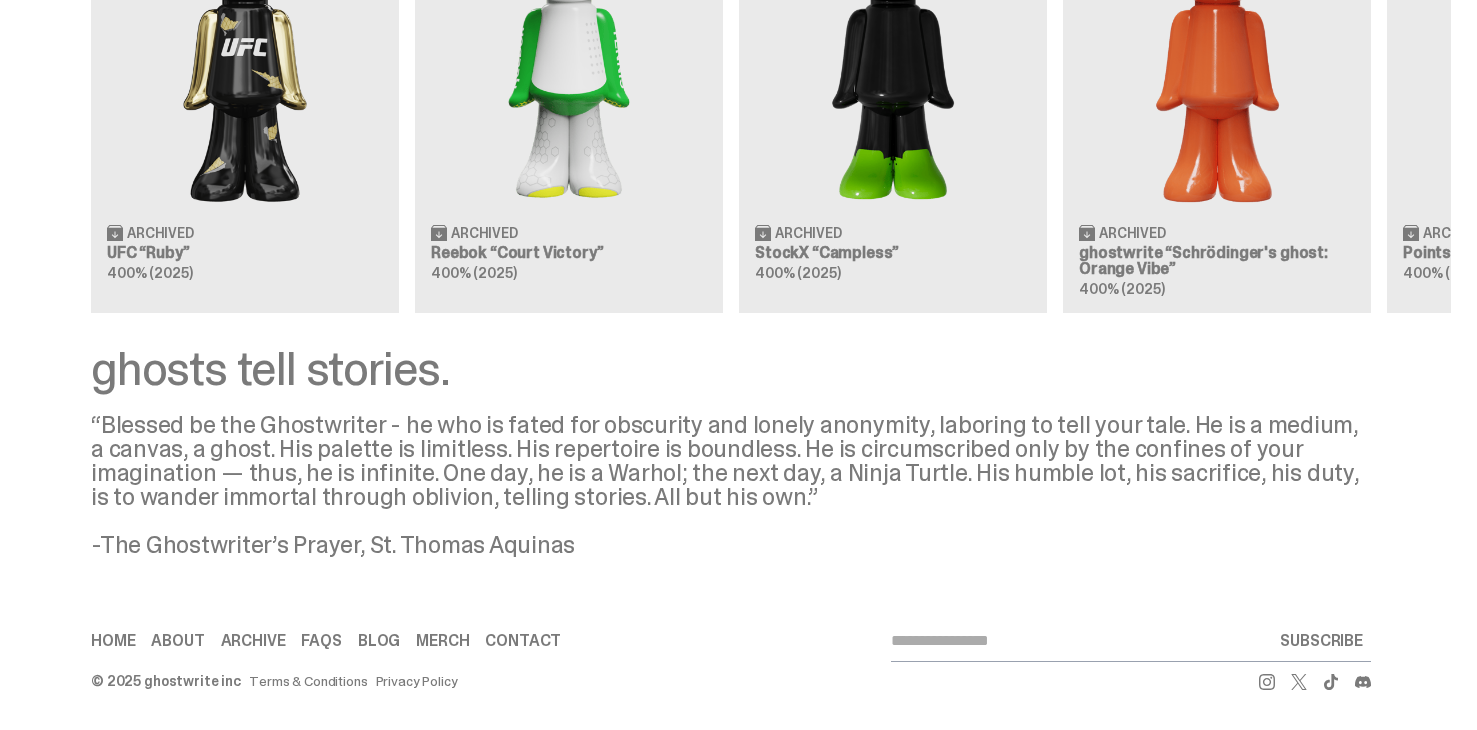 click on "“Blessed be the Ghostwriter - he who is fated for obscurity and lonely anonymity, laboring to tell your tale. He is a medium, a canvas, a ghost. His palette is limitless. His repertoire is boundless. He is circumscribed only by the confines of your imagination  — thus, he is infinite. One day, he is a Warhol; the next day, a Ninja Turtle. His humble lot, his sacrifice, his duty, is to wander immortal through oblivion, telling stories. All but his own.” -The Ghostwriter’s Prayer, St. [NAME]" at bounding box center [731, 485] 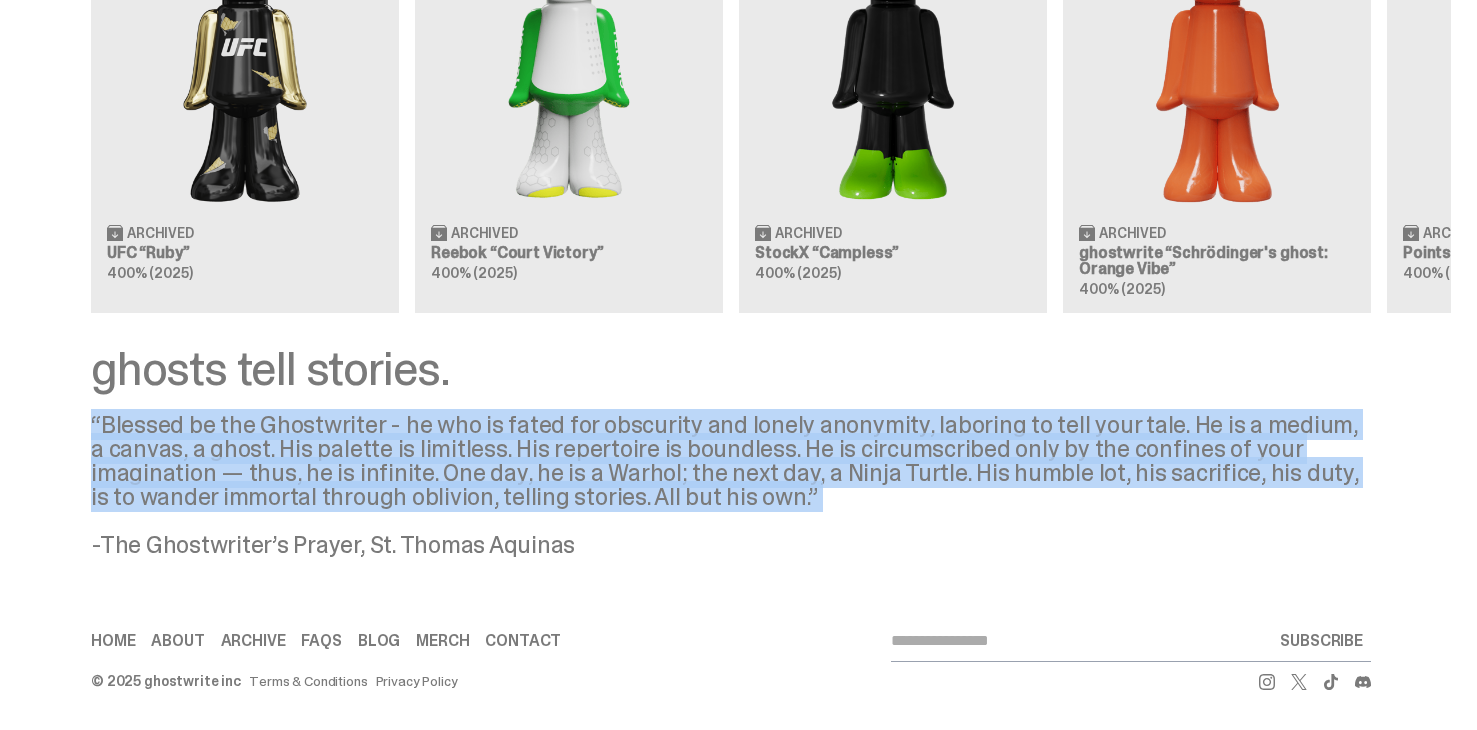 drag, startPoint x: 807, startPoint y: 494, endPoint x: 98, endPoint y: 407, distance: 714.3179 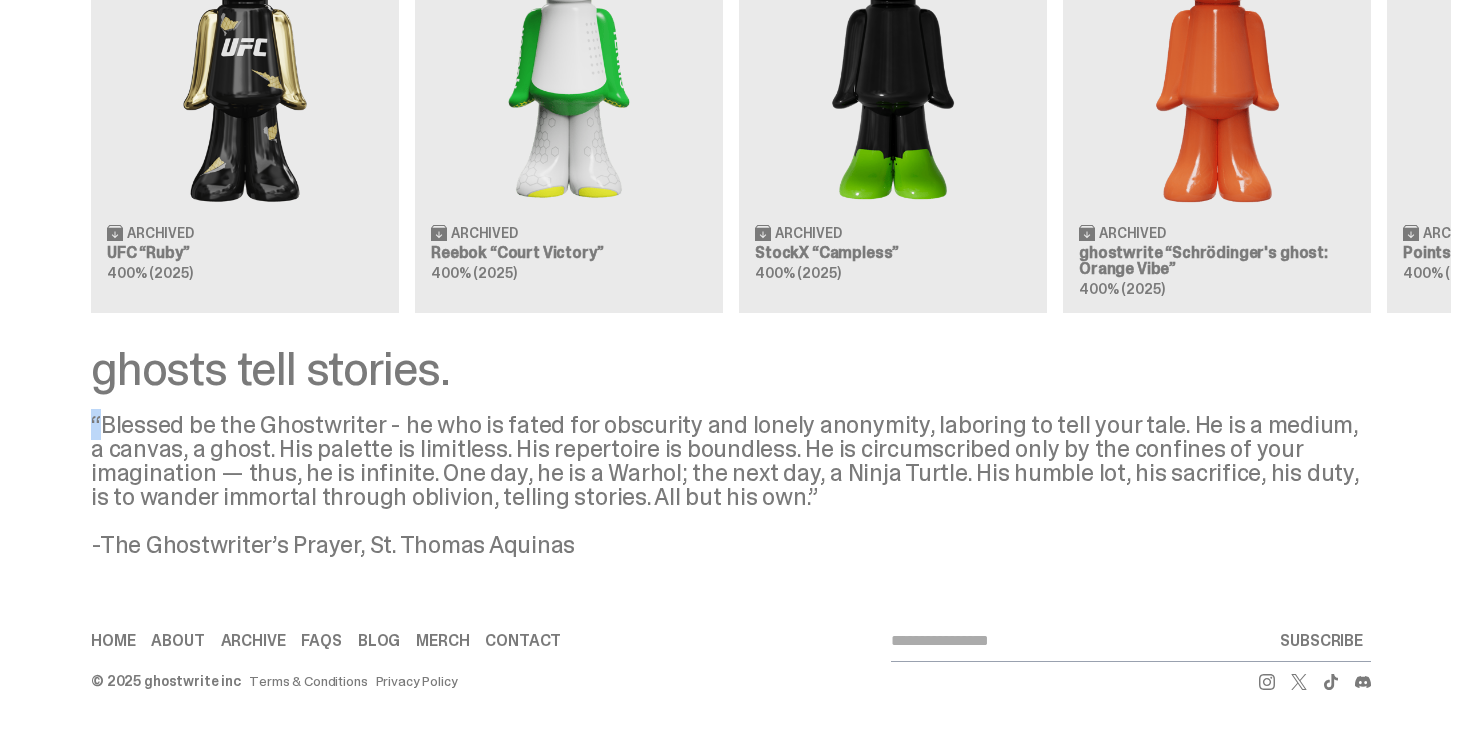 click on "ghosts tell stories.
“Blessed be the Ghostwriter - he who is fated for obscurity and lonely anonymity, laboring to tell your tale. He is a medium, a canvas, a ghost. His palette is limitless. His repertoire is boundless. He is circumscribed only by the confines of your imagination  — thus, he is infinite. One day, he is a Warhol; the next day, a Ninja Turtle. His humble lot, his sacrifice, his duty, is to wander immortal through oblivion, telling stories. All but his own.” -The Ghostwriter’s Prayer, St. [NAME]" at bounding box center (731, 451) 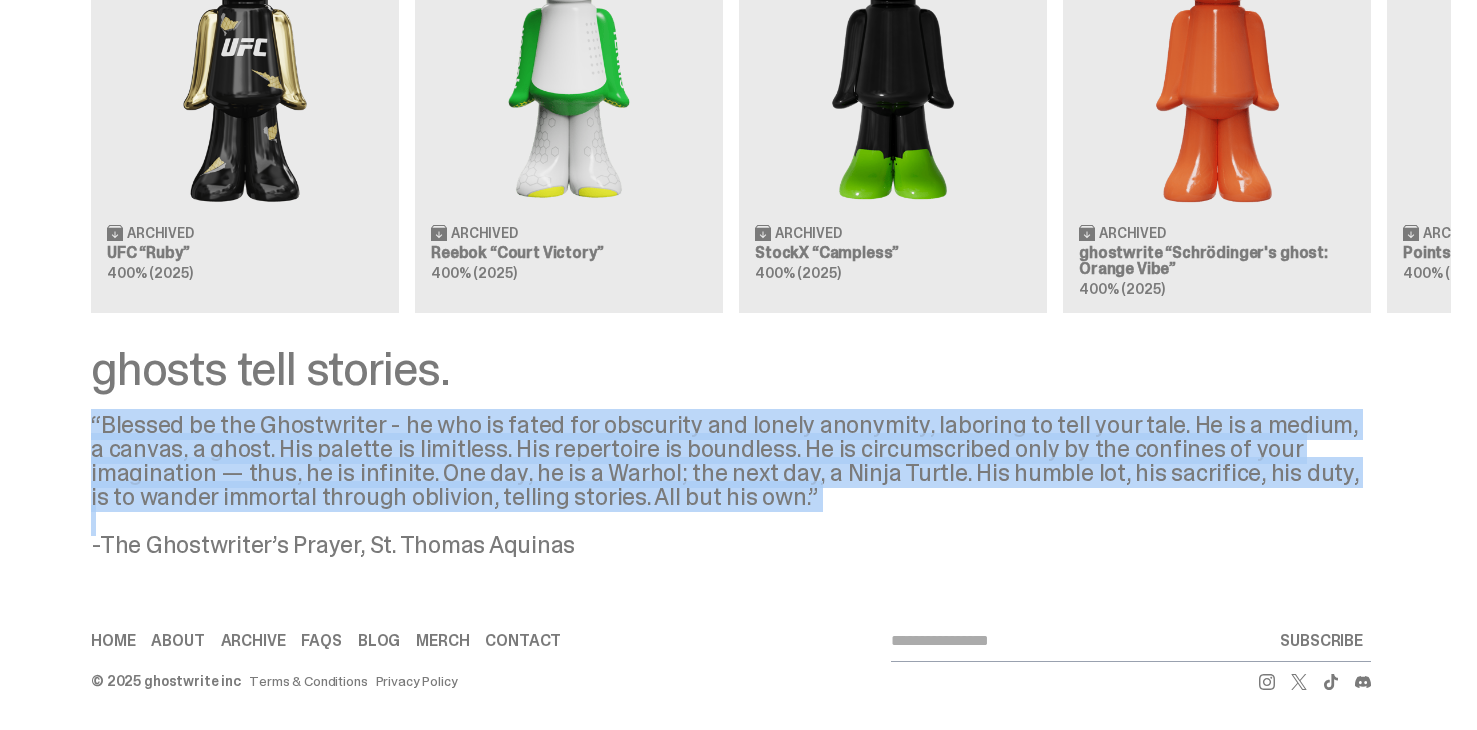 drag, startPoint x: 130, startPoint y: 422, endPoint x: 874, endPoint y: 512, distance: 749.42377 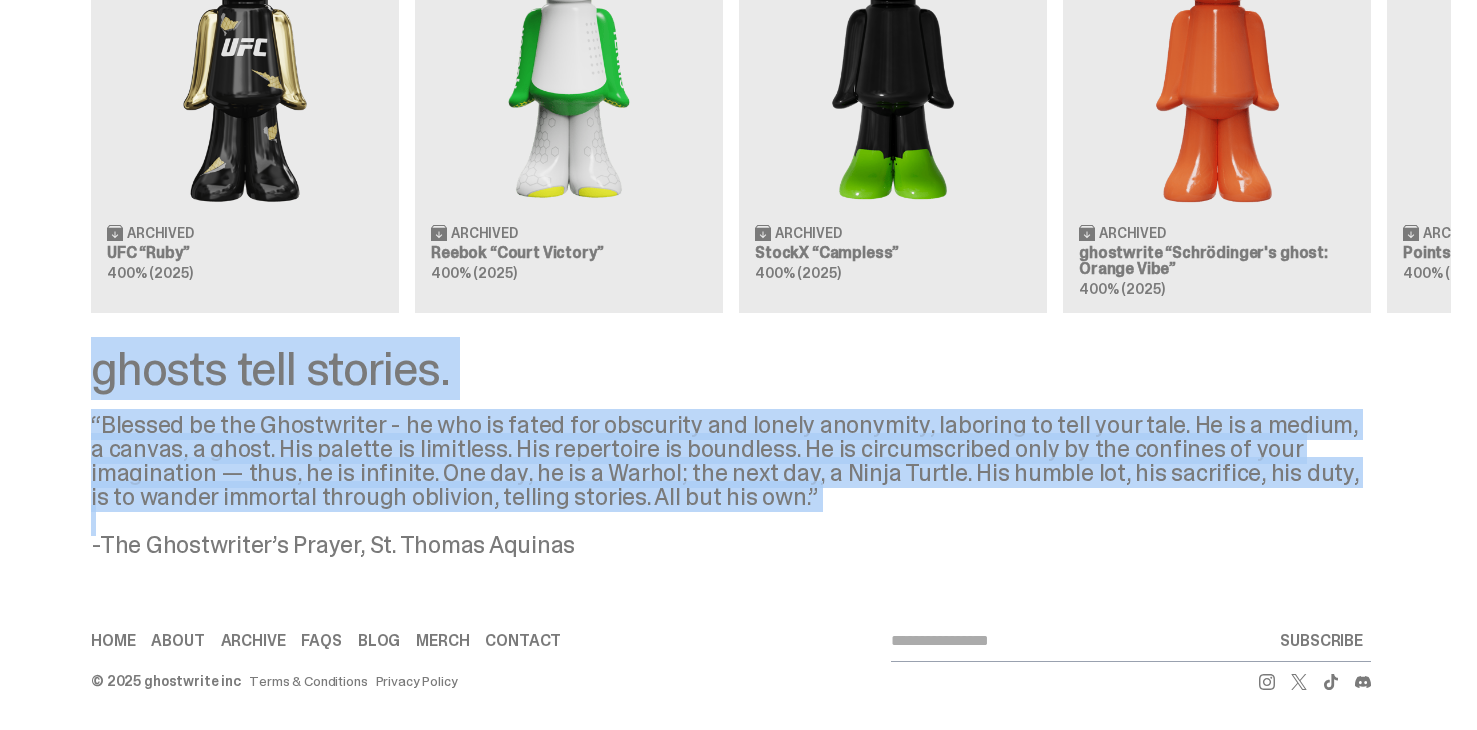 drag, startPoint x: 874, startPoint y: 511, endPoint x: 101, endPoint y: 380, distance: 784.02167 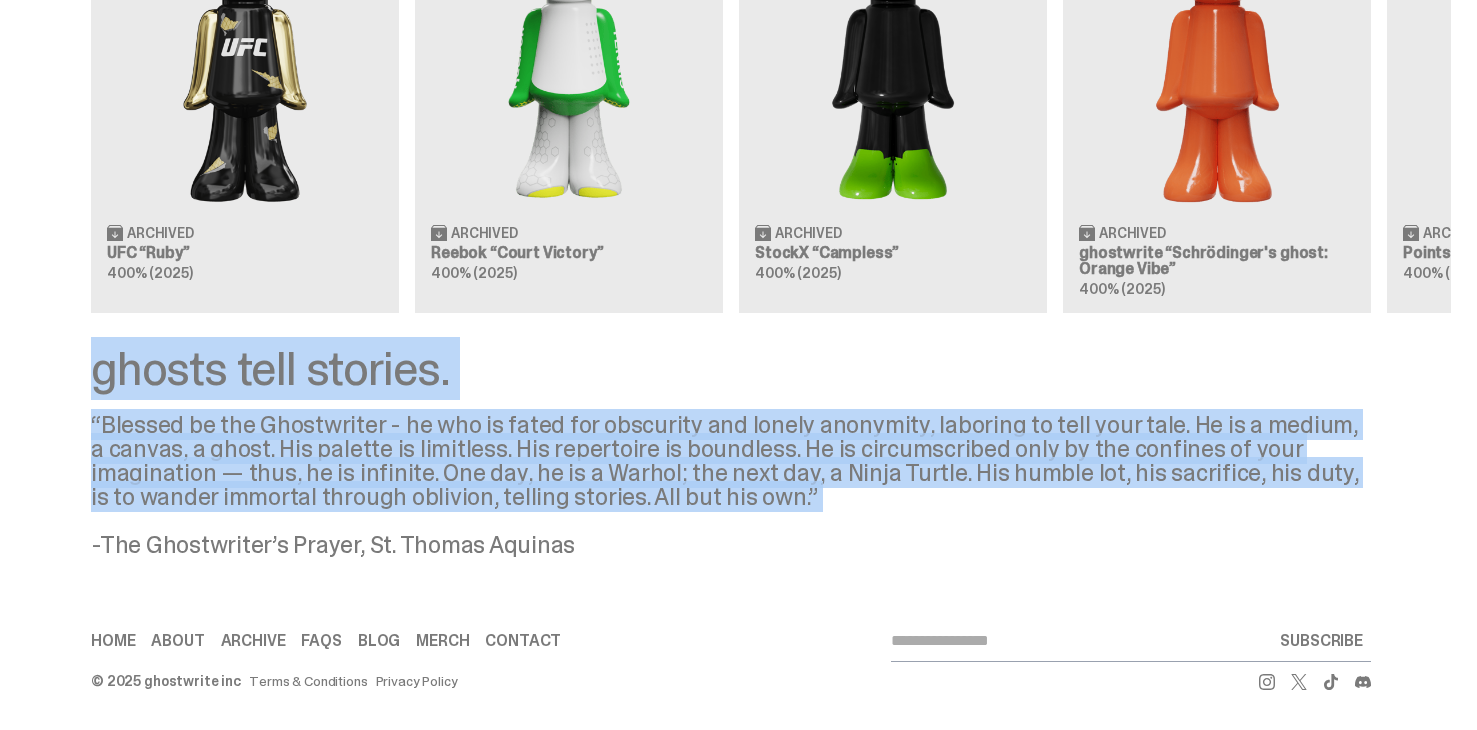 drag, startPoint x: 102, startPoint y: 380, endPoint x: 825, endPoint y: 504, distance: 733.5564 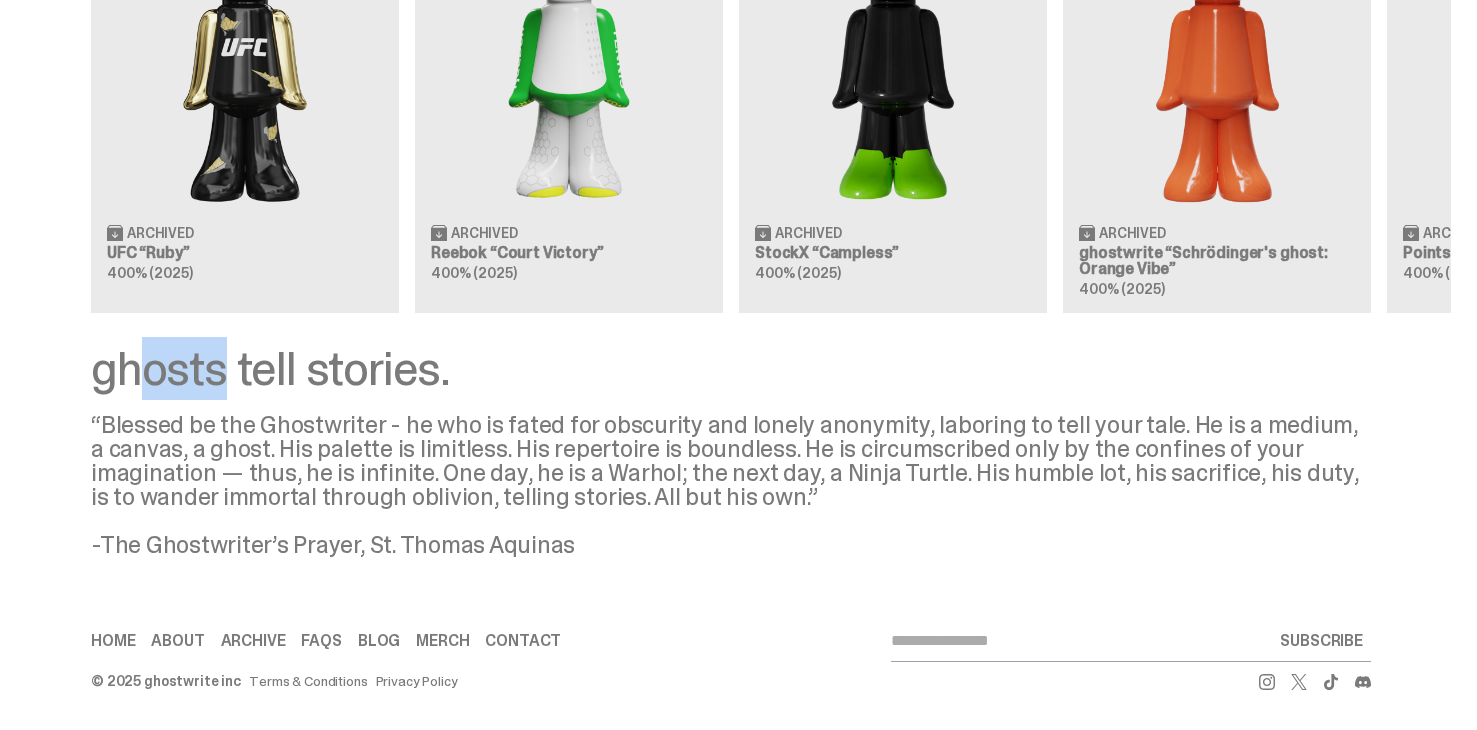 click on "ghosts tell stories." at bounding box center (731, 369) 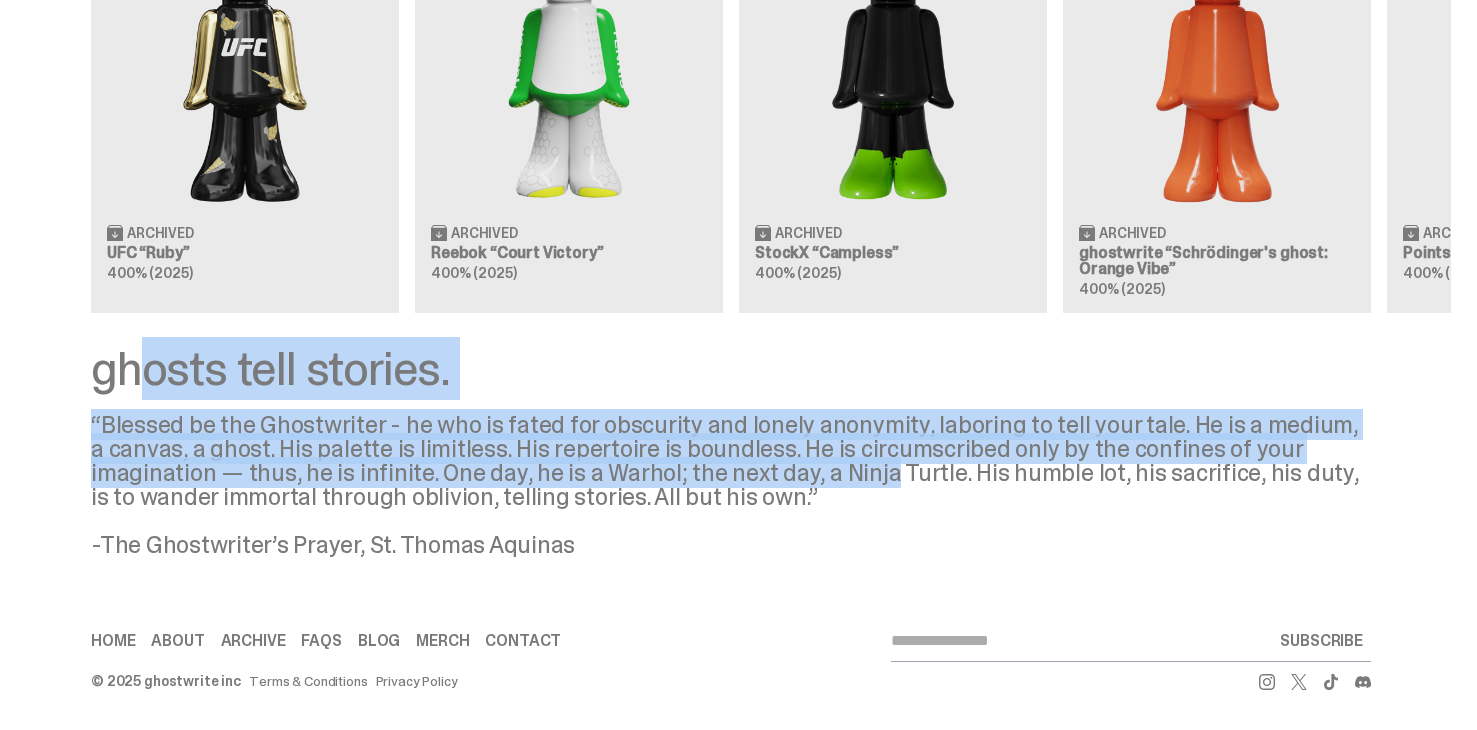 drag, startPoint x: 139, startPoint y: 366, endPoint x: 854, endPoint y: 481, distance: 724.1892 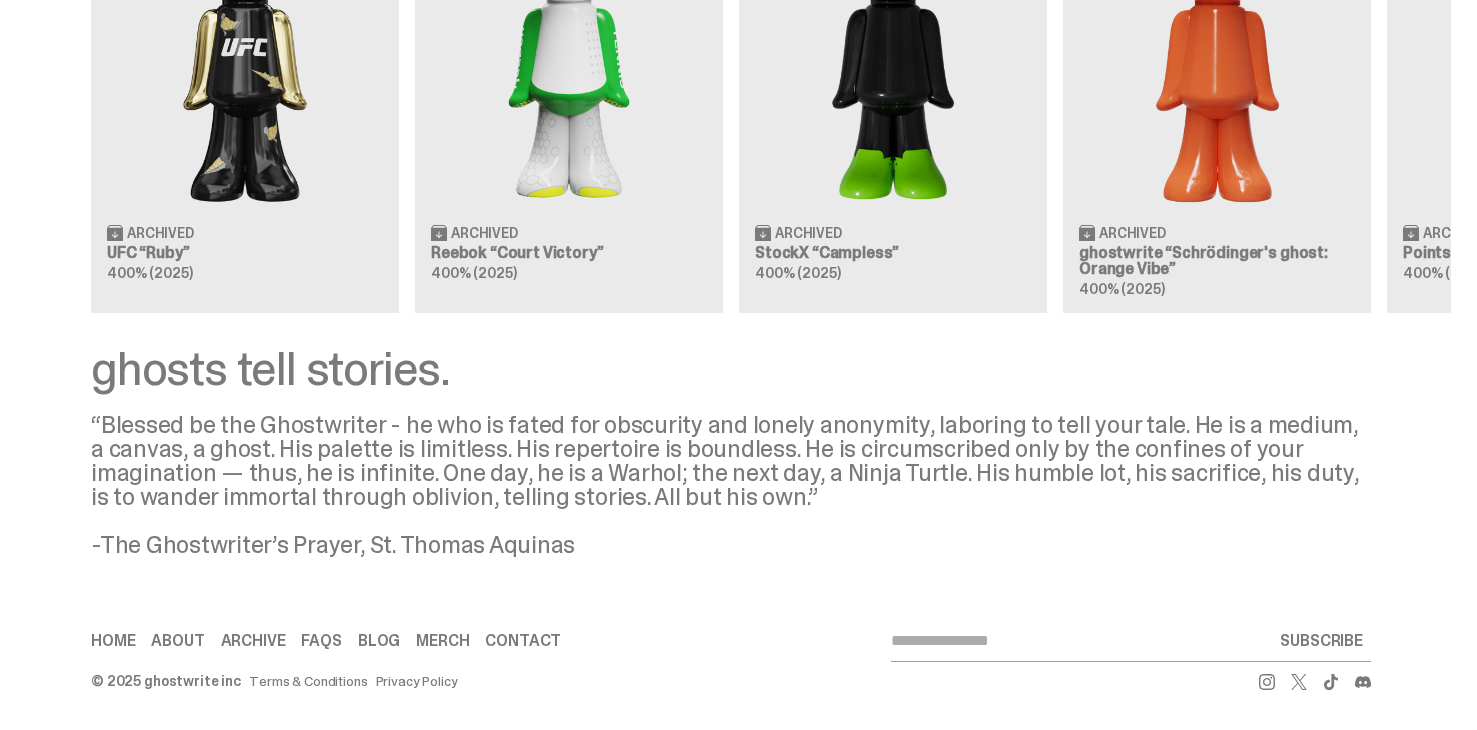 click on "“Blessed be the Ghostwriter - he who is fated for obscurity and lonely anonymity, laboring to tell your tale. He is a medium, a canvas, a ghost. His palette is limitless. His repertoire is boundless. He is circumscribed only by the confines of your imagination  — thus, he is infinite. One day, he is a Warhol; the next day, a Ninja Turtle. His humble lot, his sacrifice, his duty, is to wander immortal through oblivion, telling stories. All but his own.” -The Ghostwriter’s Prayer, St. [NAME]" at bounding box center [731, 485] 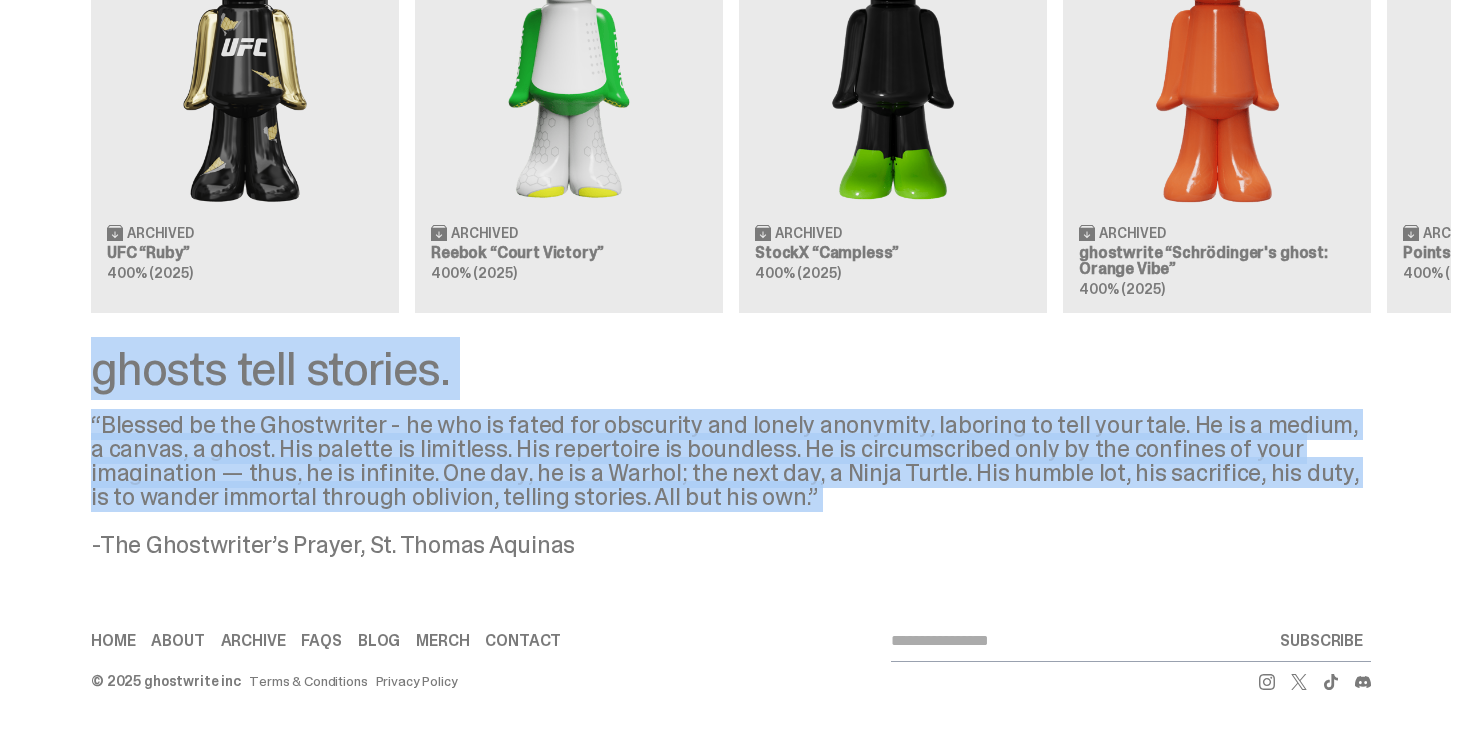 drag, startPoint x: 861, startPoint y: 491, endPoint x: 130, endPoint y: 373, distance: 740.4627 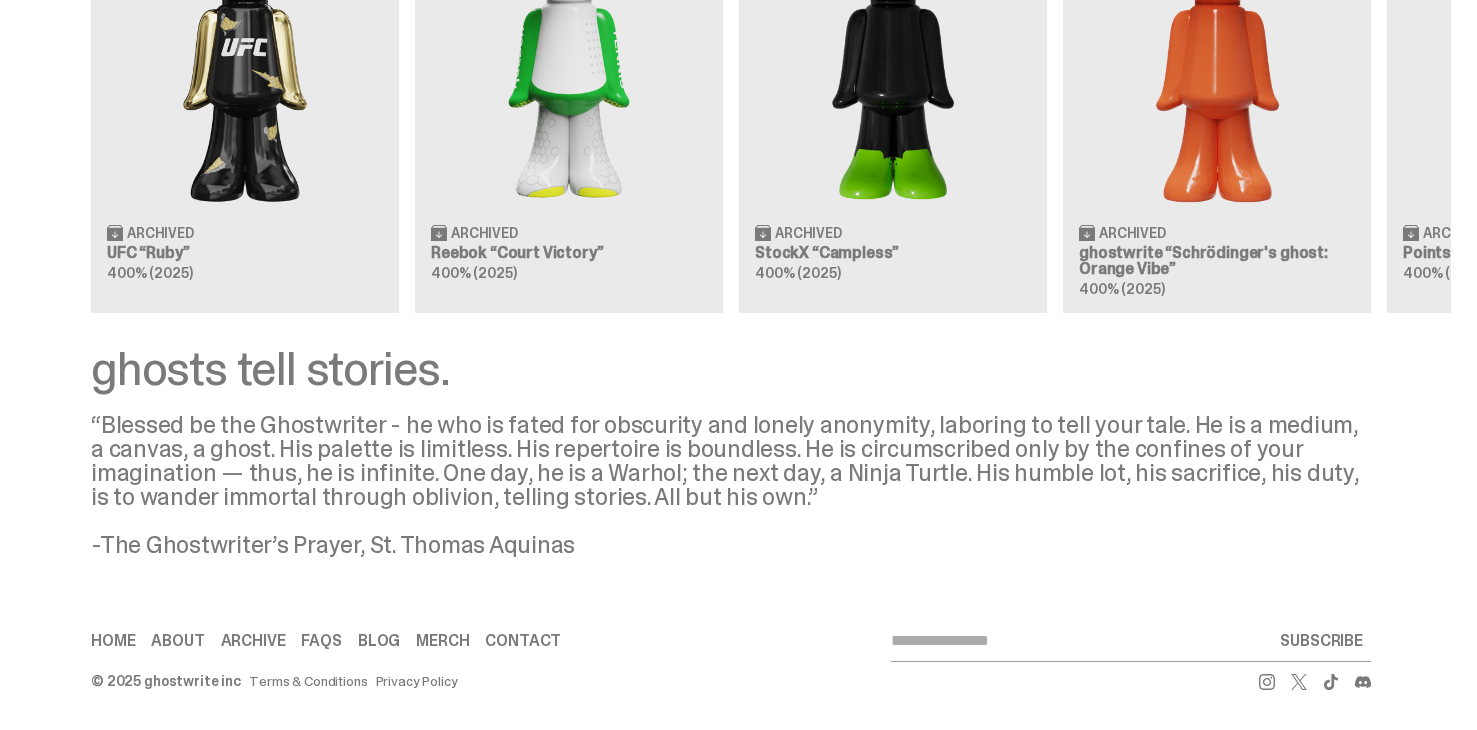 click on "ghosts tell stories." at bounding box center (731, 369) 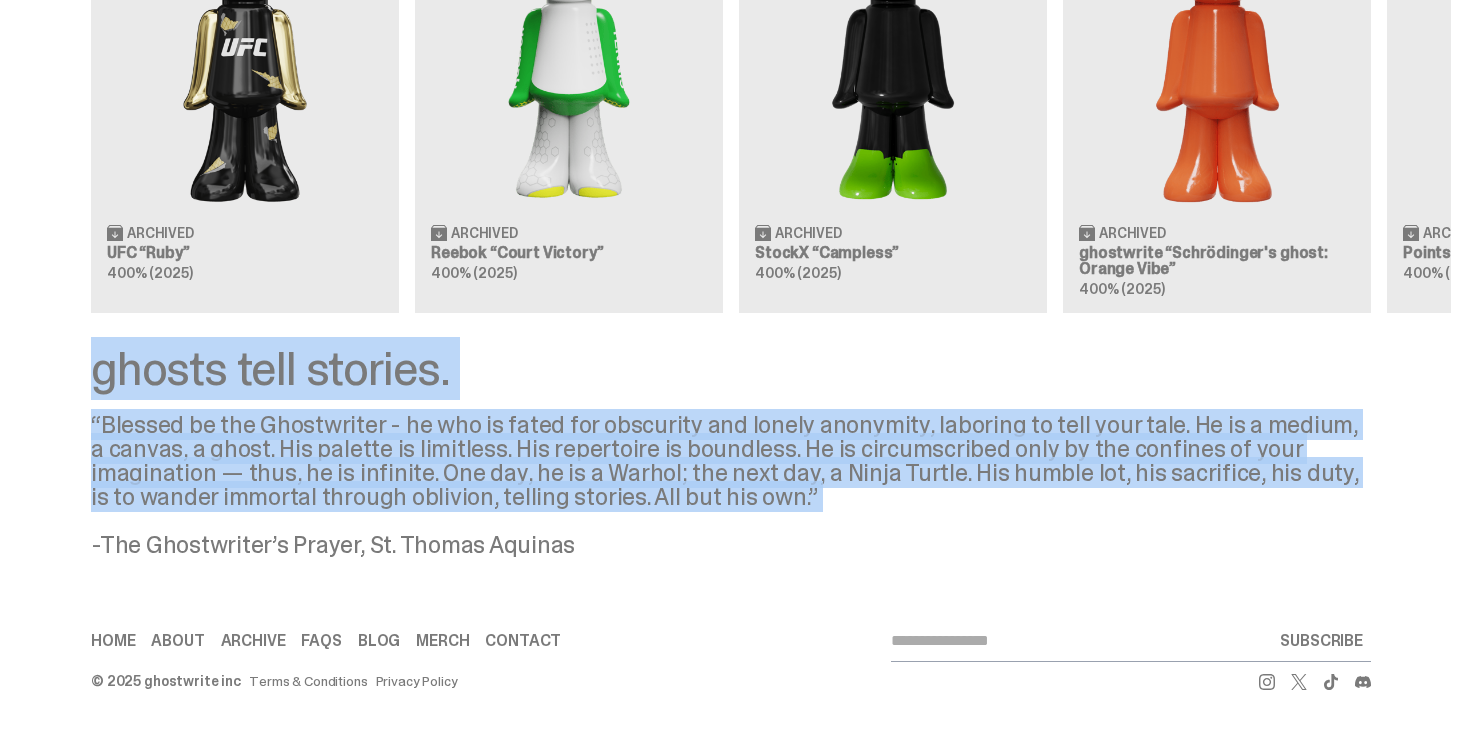 drag, startPoint x: 135, startPoint y: 377, endPoint x: 818, endPoint y: 504, distance: 694.70715 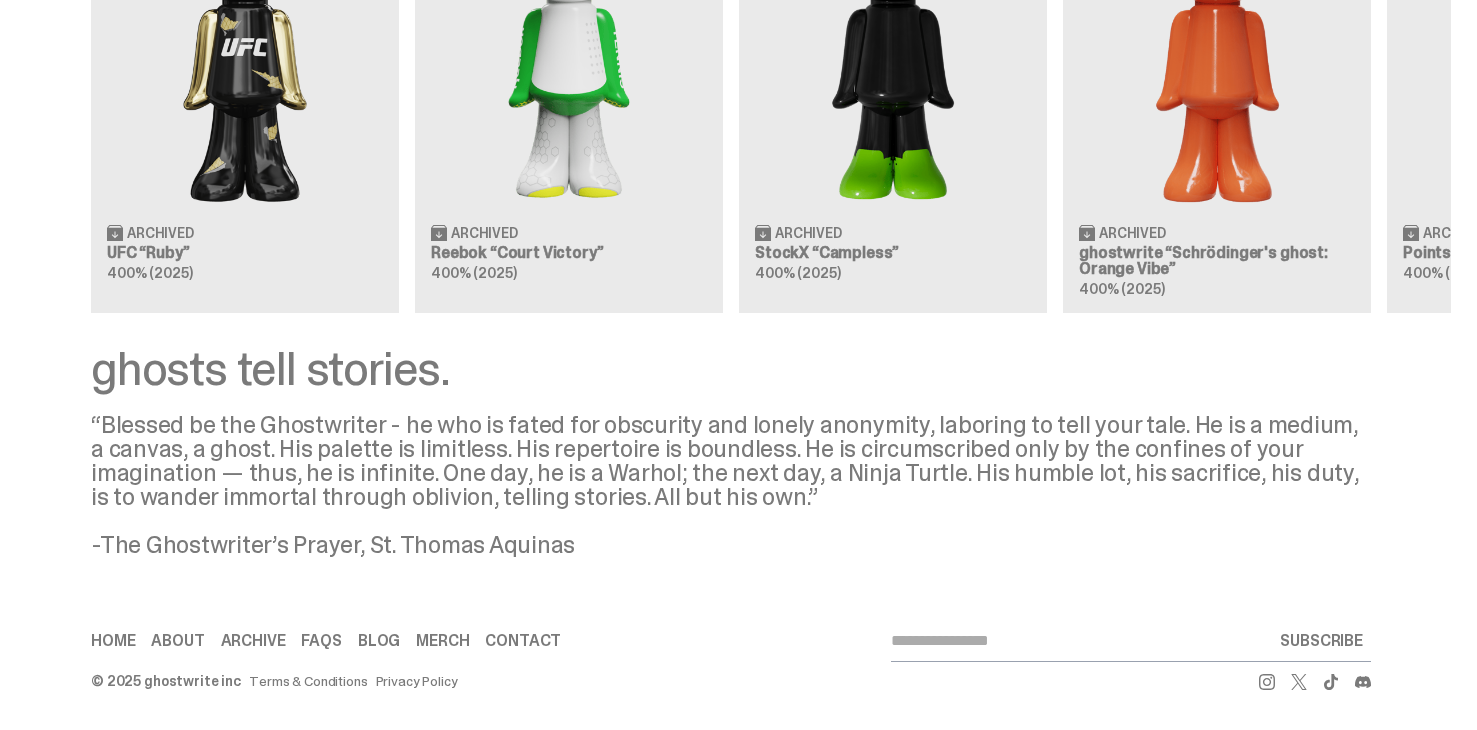 click on "“Blessed be the Ghostwriter - he who is fated for obscurity and lonely anonymity, laboring to tell your tale. He is a medium, a canvas, a ghost. His palette is limitless. His repertoire is boundless. He is circumscribed only by the confines of your imagination  — thus, he is infinite. One day, he is a Warhol; the next day, a Ninja Turtle. His humble lot, his sacrifice, his duty, is to wander immortal through oblivion, telling stories. All but his own.” -The Ghostwriter’s Prayer, St. [NAME]" at bounding box center (731, 485) 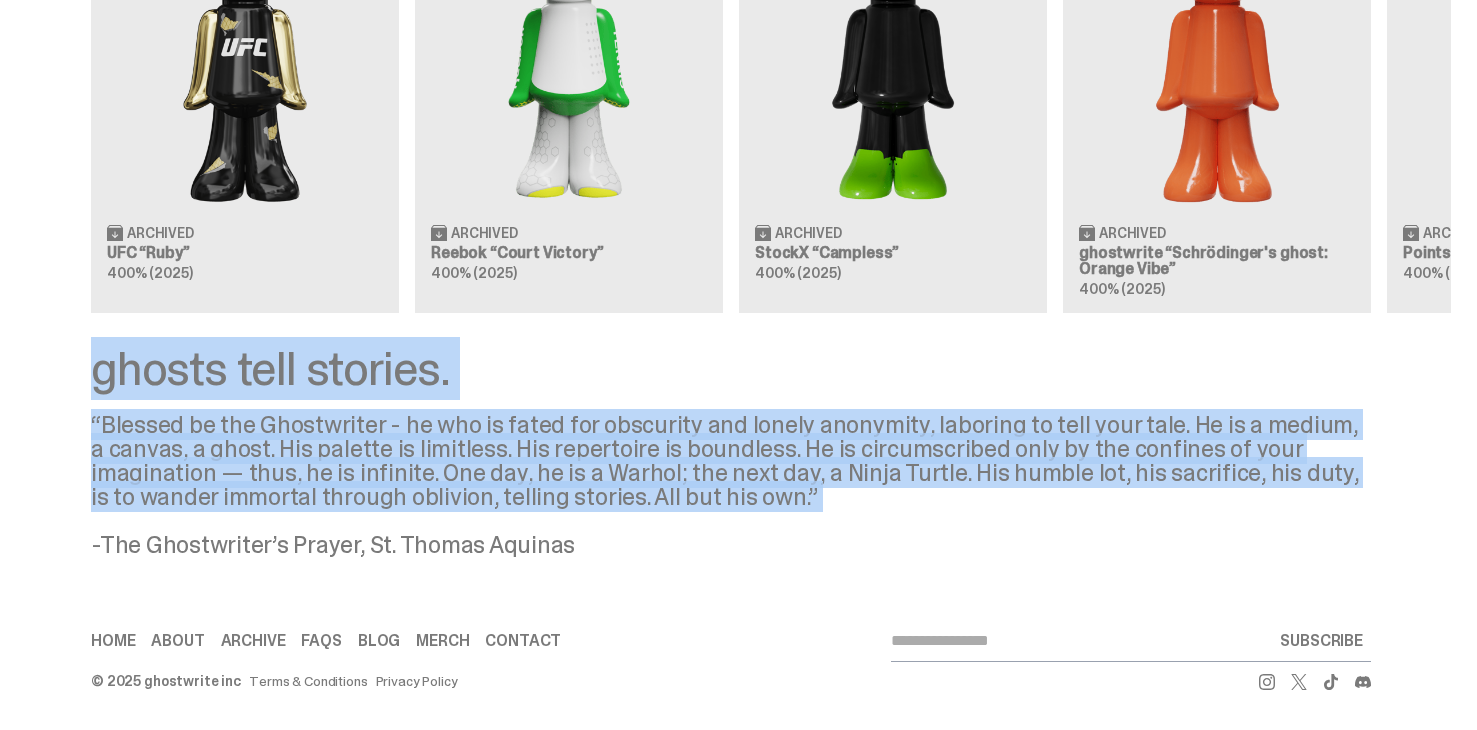 drag, startPoint x: 818, startPoint y: 504, endPoint x: 114, endPoint y: 385, distance: 713.9867 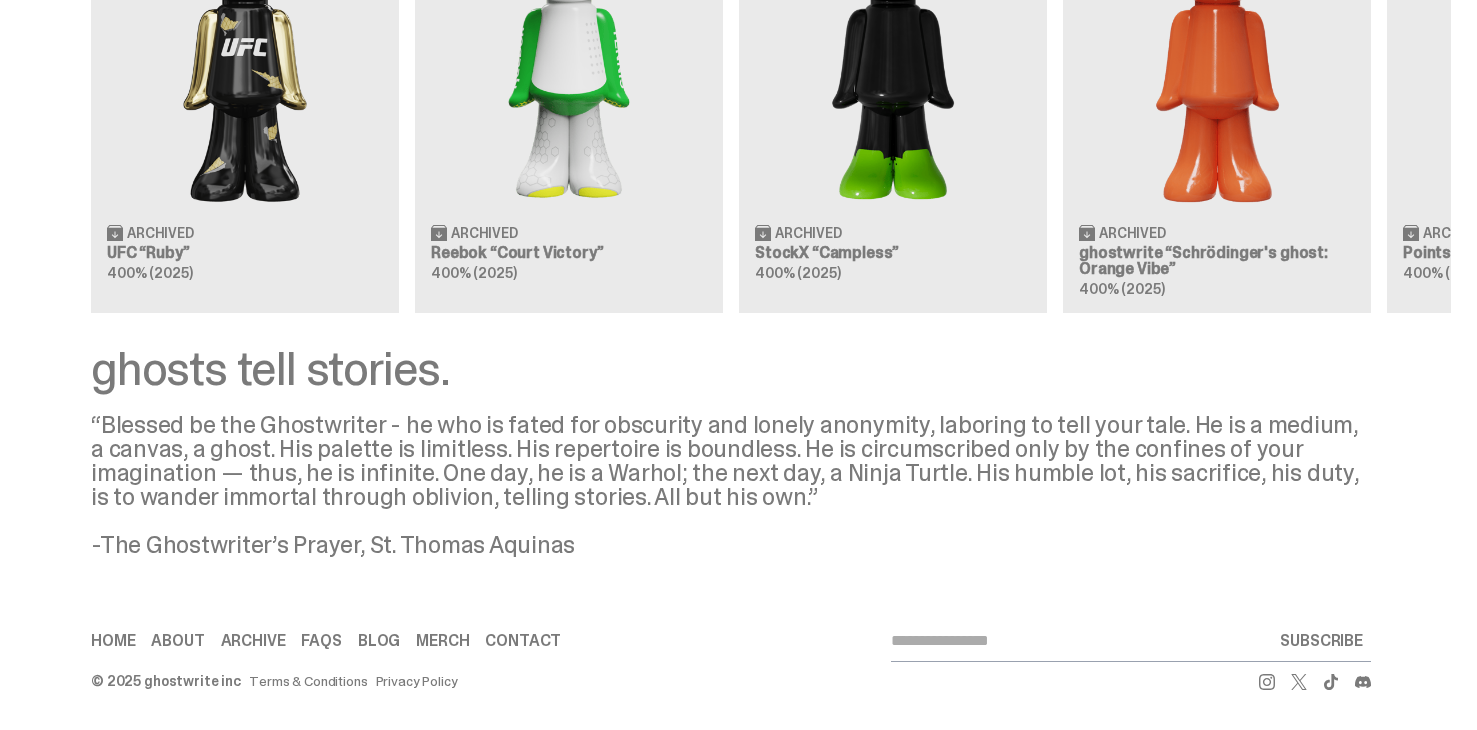 click on "ghosts tell stories." at bounding box center [731, 369] 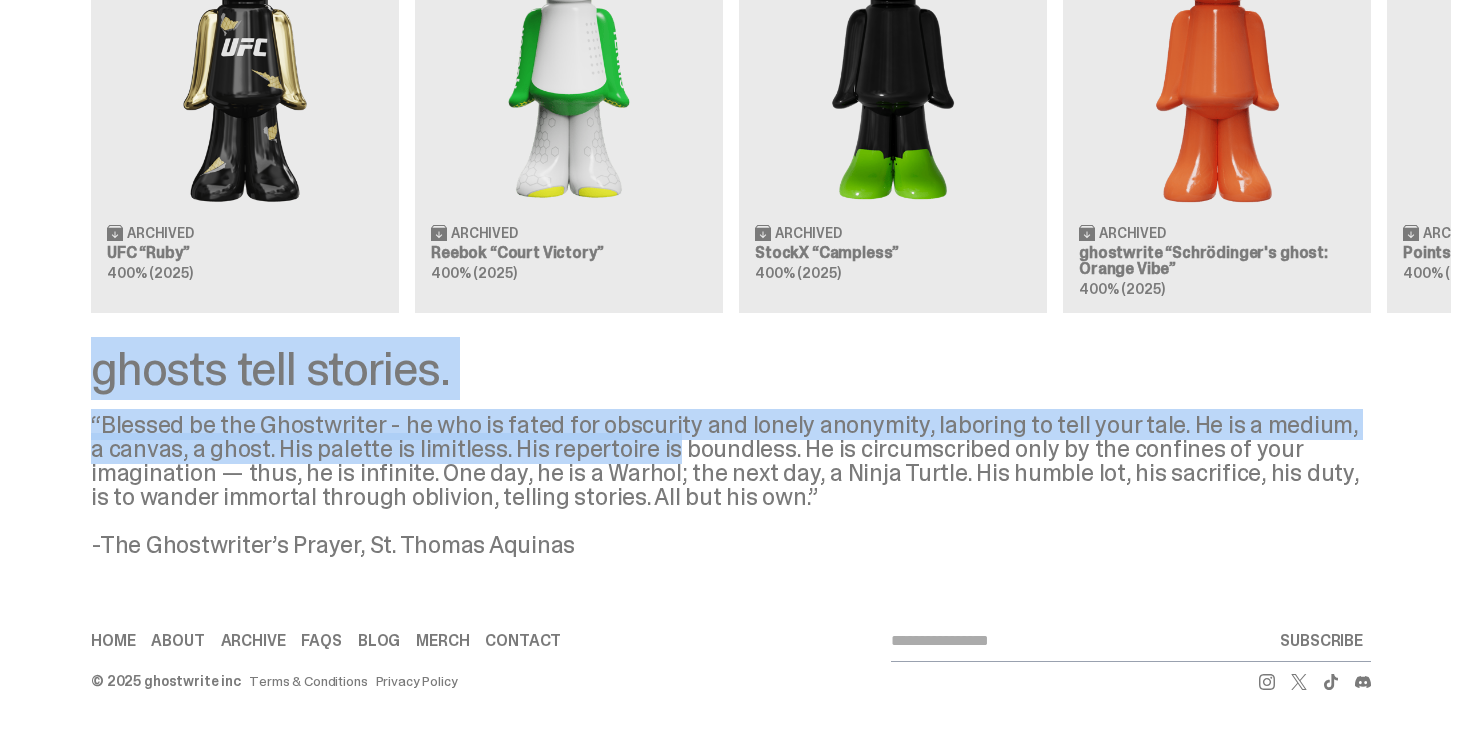 drag, startPoint x: 115, startPoint y: 384, endPoint x: 684, endPoint y: 463, distance: 574.458 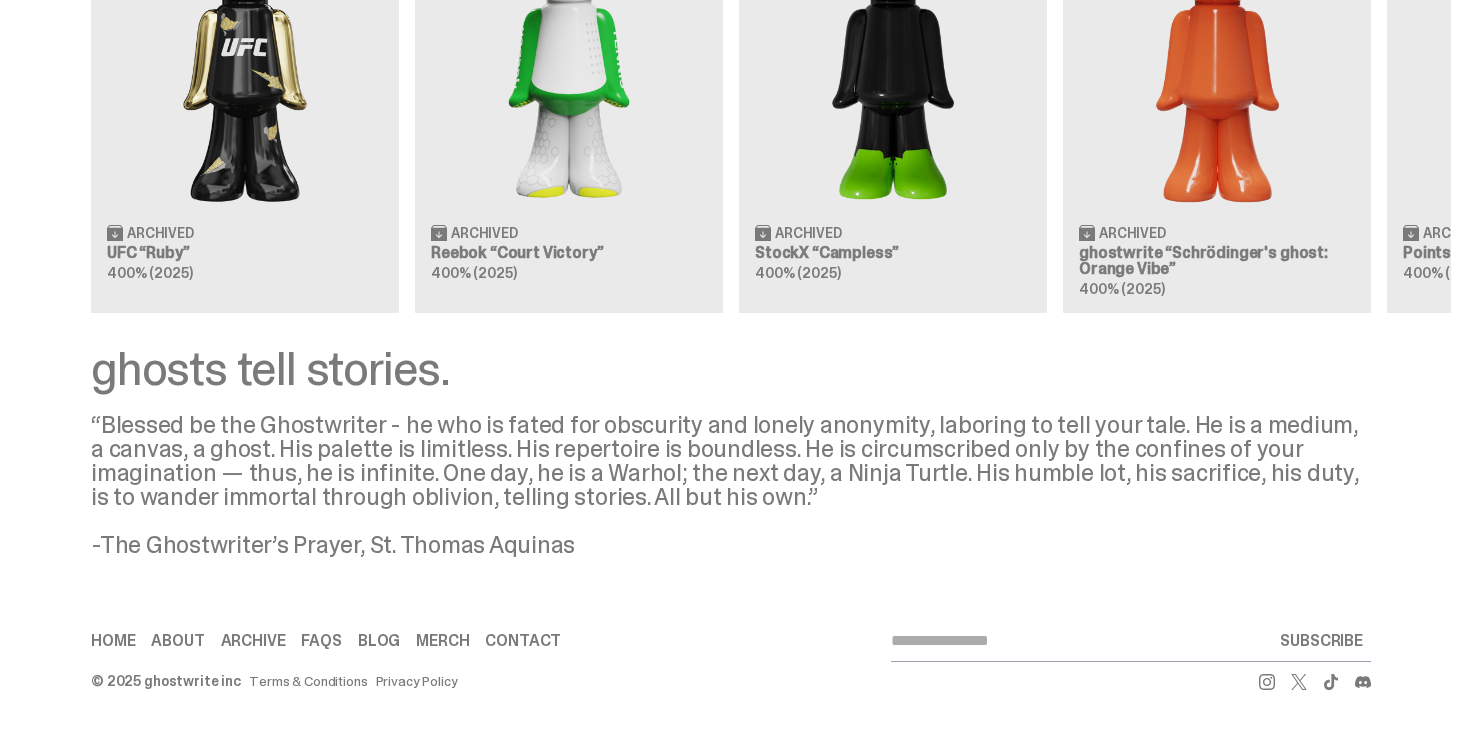 click on "“Blessed be the Ghostwriter - he who is fated for obscurity and lonely anonymity, laboring to tell your tale. He is a medium, a canvas, a ghost. His palette is limitless. His repertoire is boundless. He is circumscribed only by the confines of your imagination  — thus, he is infinite. One day, he is a Warhol; the next day, a Ninja Turtle. His humble lot, his sacrifice, his duty, is to wander immortal through oblivion, telling stories. All but his own.” -The Ghostwriter’s Prayer, St. [NAME]" at bounding box center [731, 485] 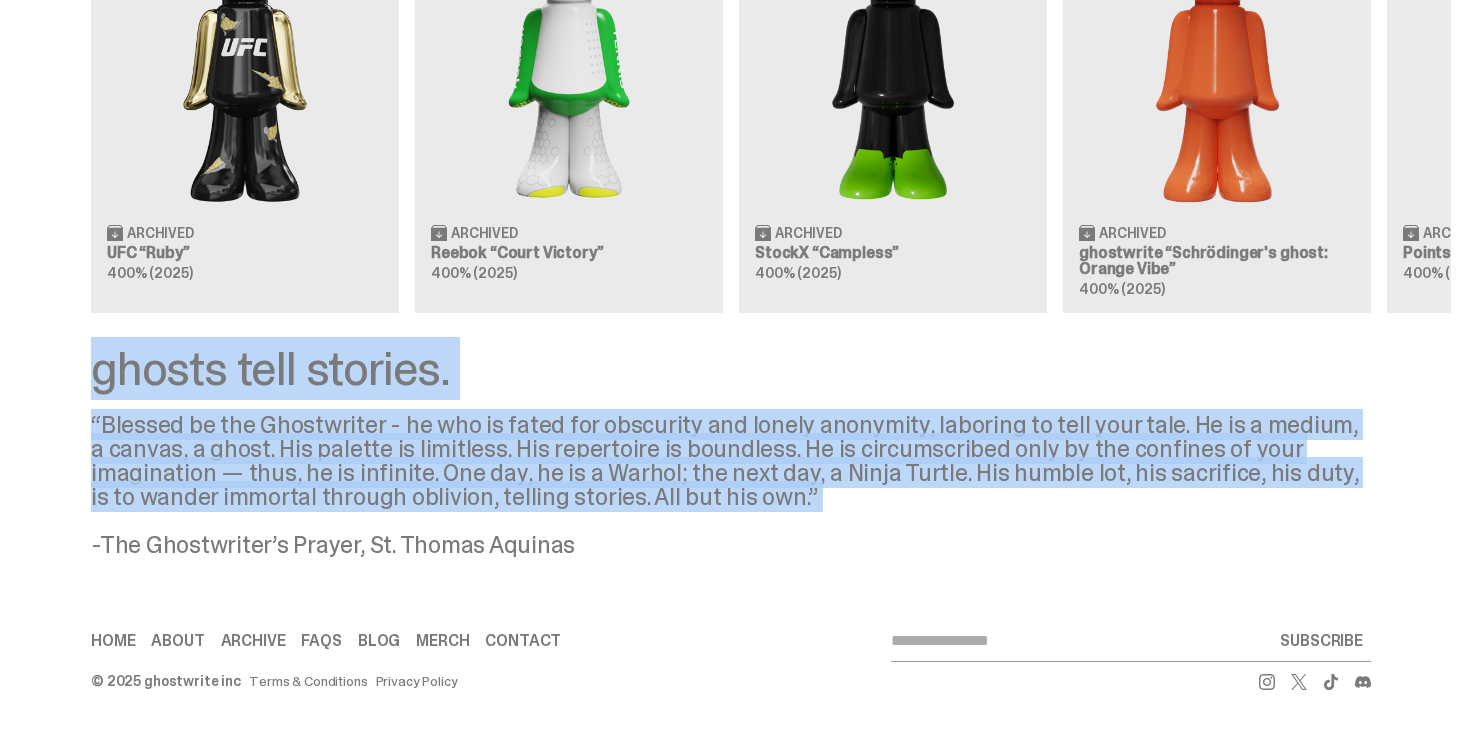 drag, startPoint x: 692, startPoint y: 492, endPoint x: 68, endPoint y: 369, distance: 636.0071 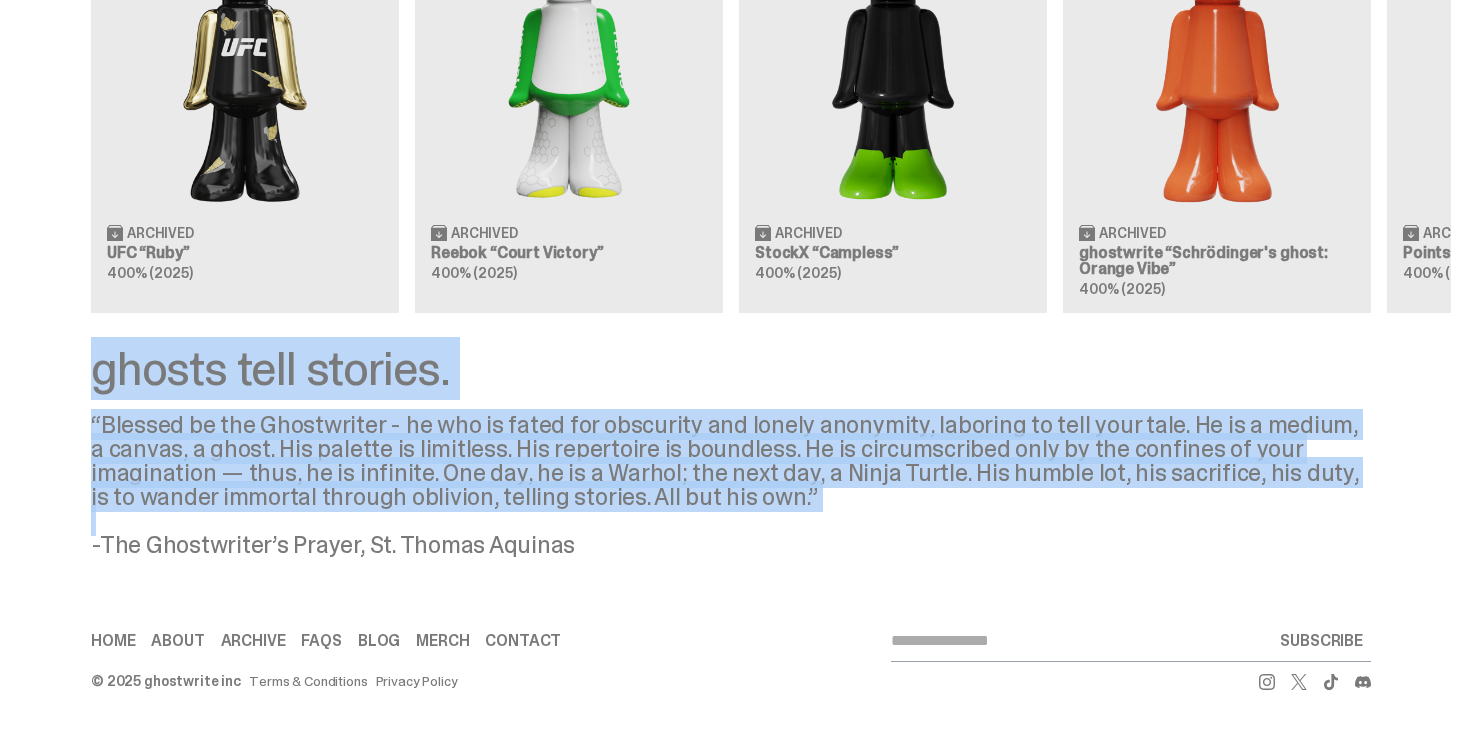 drag, startPoint x: 68, startPoint y: 369, endPoint x: 835, endPoint y: 511, distance: 780.034 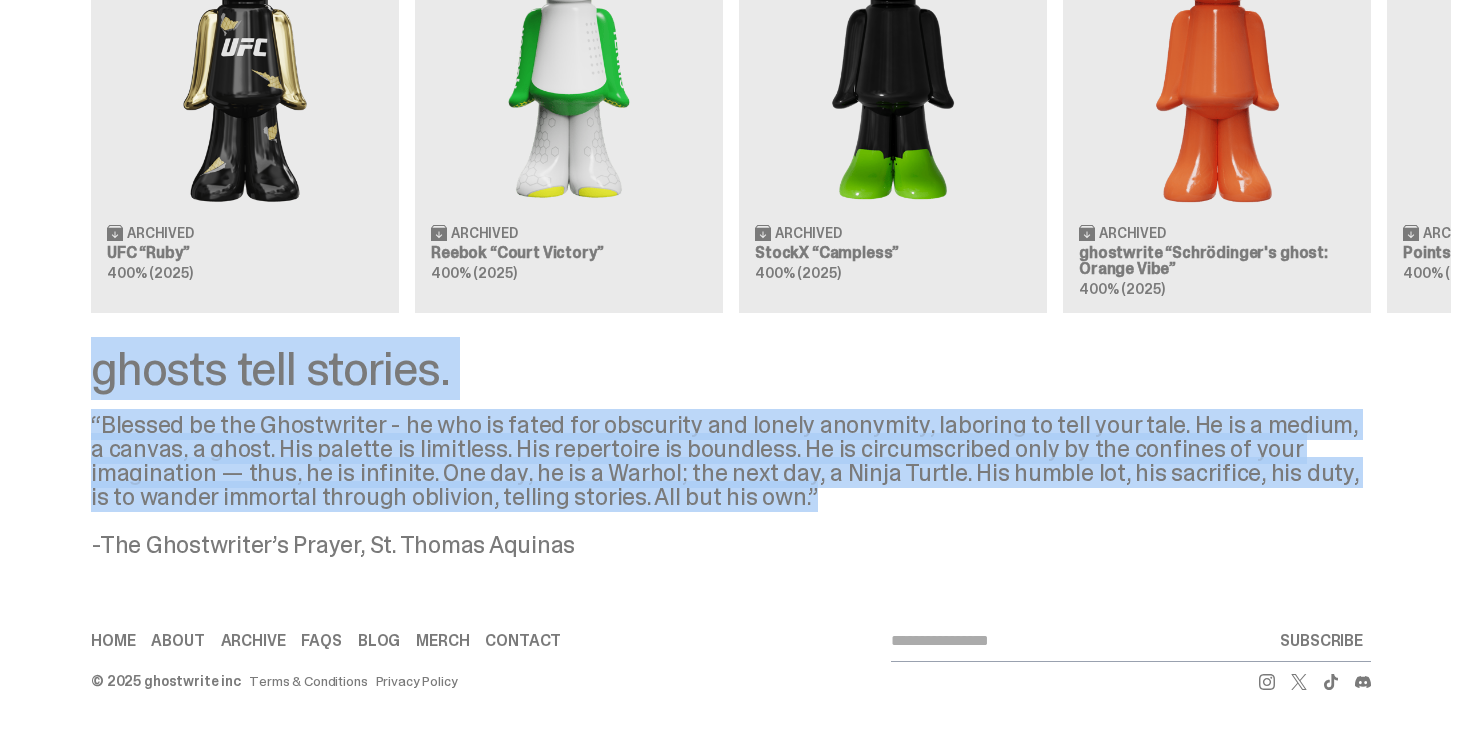 drag, startPoint x: 840, startPoint y: 502, endPoint x: 38, endPoint y: 377, distance: 811.6828 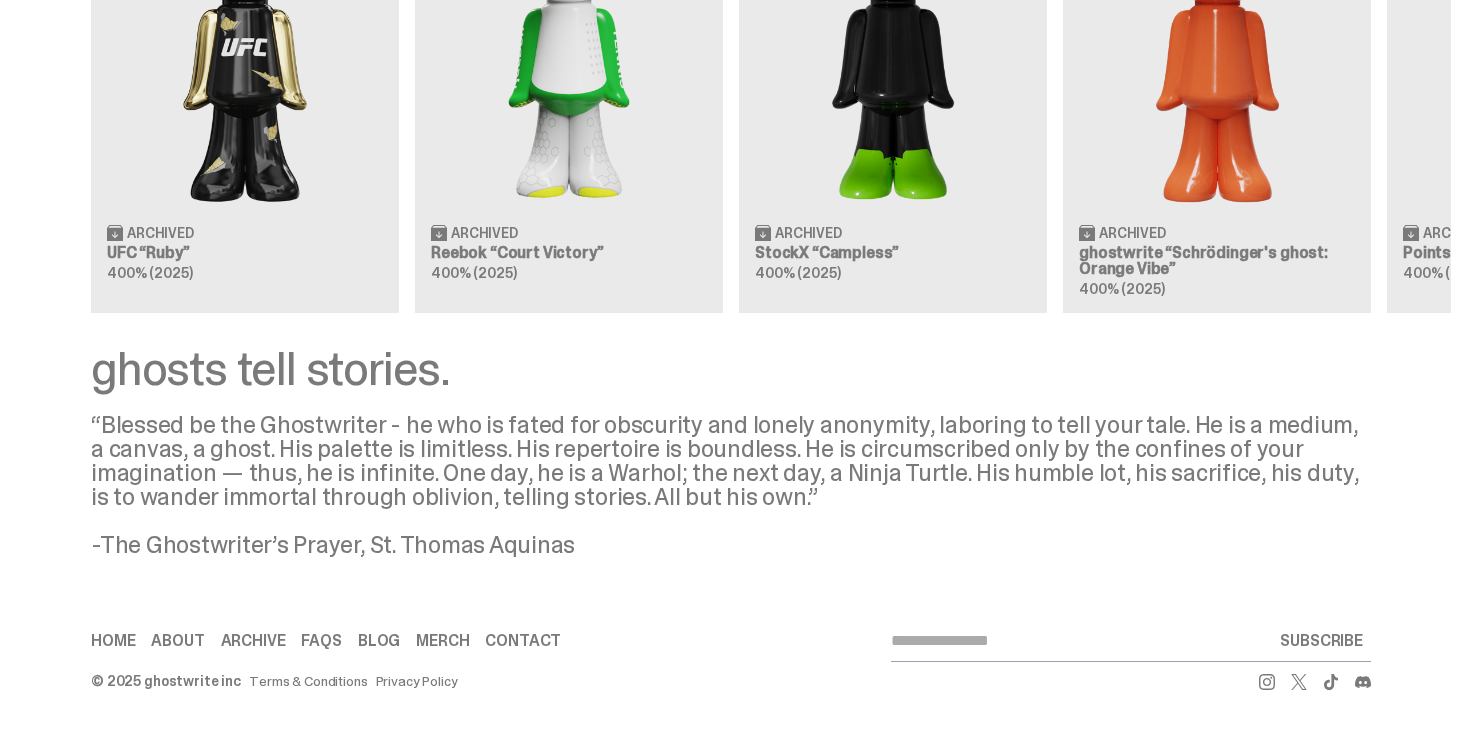 click on "ghosts tell stories.
“Blessed be the Ghostwriter - he who is fated for obscurity and lonely anonymity, laboring to tell your tale. He is a medium, a canvas, a ghost. His palette is limitless. His repertoire is boundless. He is circumscribed only by the confines of your imagination  — thus, he is infinite. One day, he is a Warhol; the next day, a Ninja Turtle. His humble lot, his sacrifice, his duty, is to wander immortal through oblivion, telling stories. All but his own.” -The Ghostwriter’s Prayer, St. [NAME]" at bounding box center (731, 451) 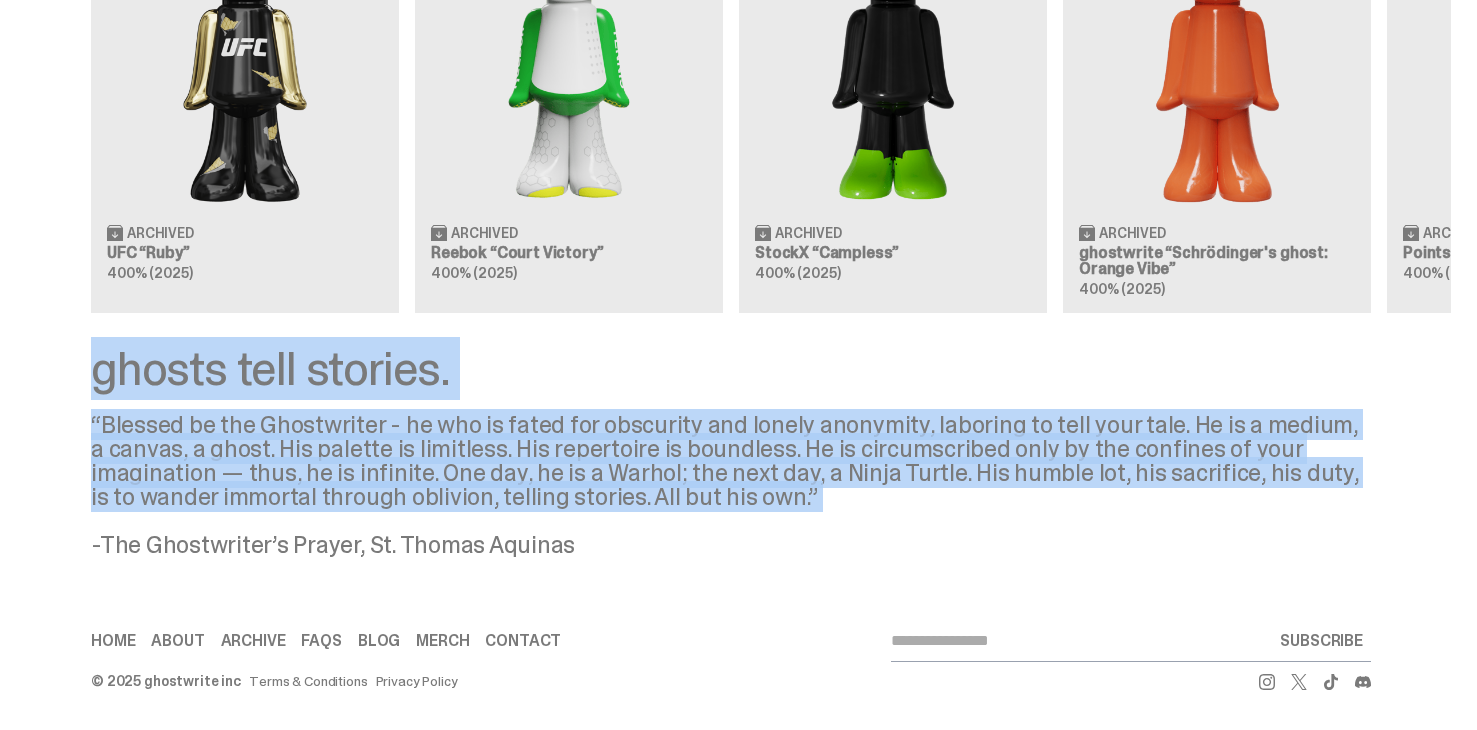 drag, startPoint x: 39, startPoint y: 377, endPoint x: 806, endPoint y: 491, distance: 775.42566 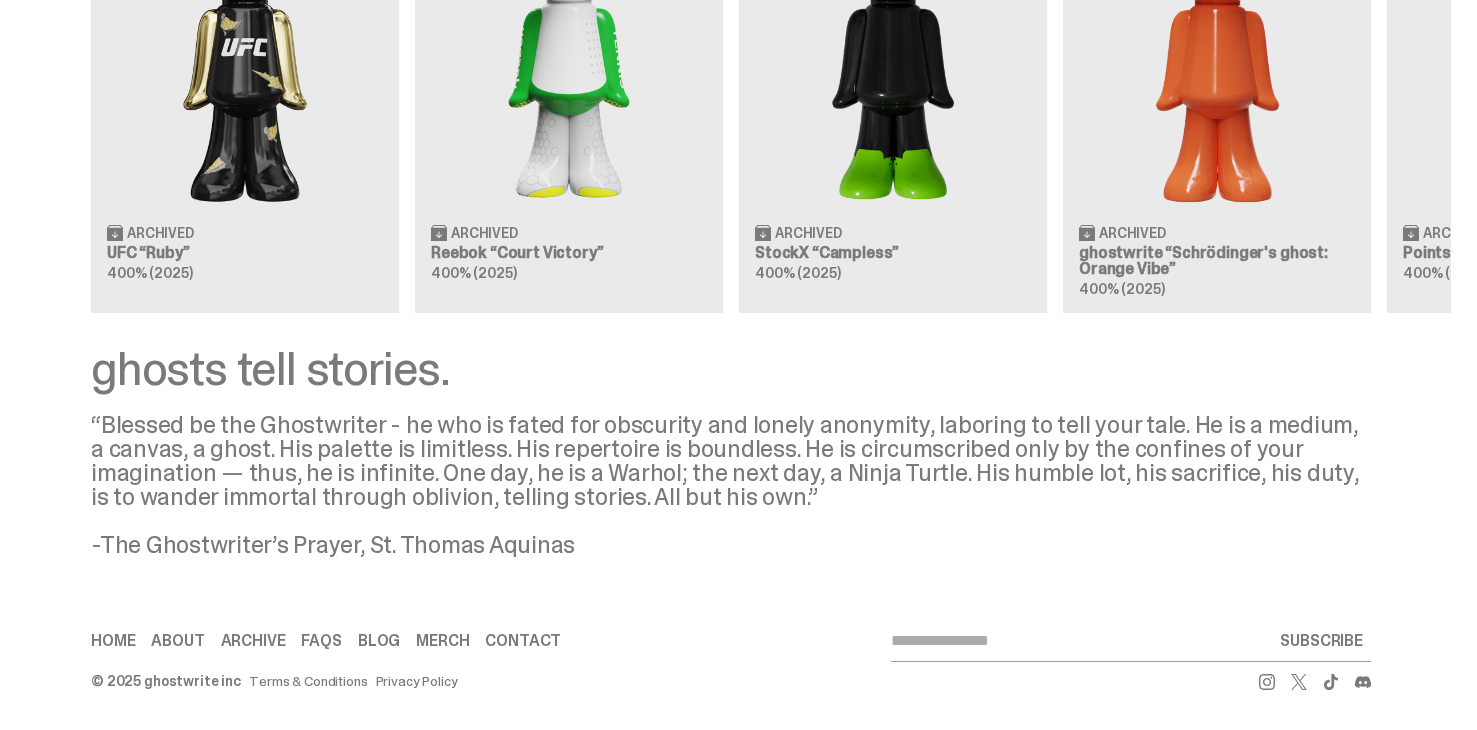 click on "“Blessed be the Ghostwriter - he who is fated for obscurity and lonely anonymity, laboring to tell your tale. He is a medium, a canvas, a ghost. His palette is limitless. His repertoire is boundless. He is circumscribed only by the confines of your imagination  — thus, he is infinite. One day, he is a Warhol; the next day, a Ninja Turtle. His humble lot, his sacrifice, his duty, is to wander immortal through oblivion, telling stories. All but his own.” -The Ghostwriter’s Prayer, St. [NAME]" at bounding box center [731, 485] 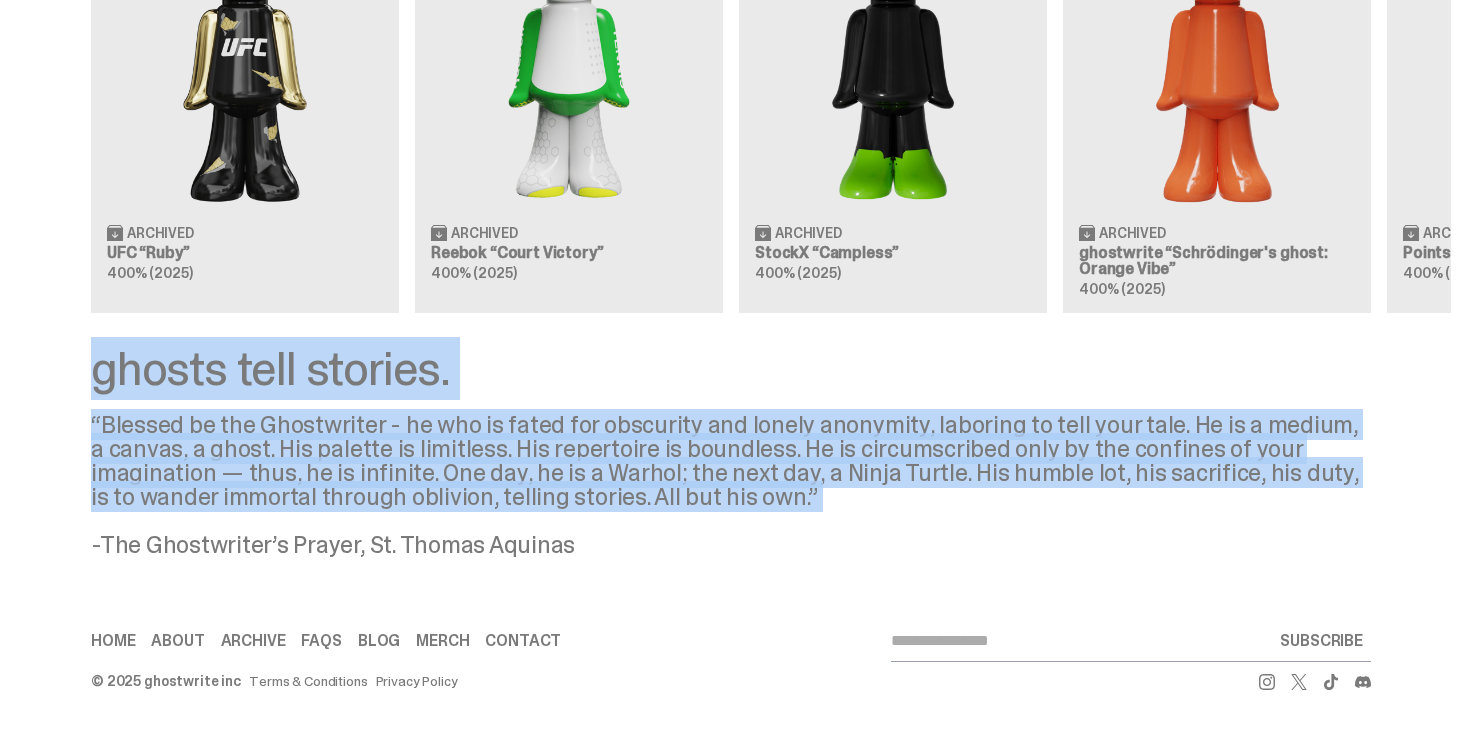 drag, startPoint x: 807, startPoint y: 492, endPoint x: 99, endPoint y: 372, distance: 718.0975 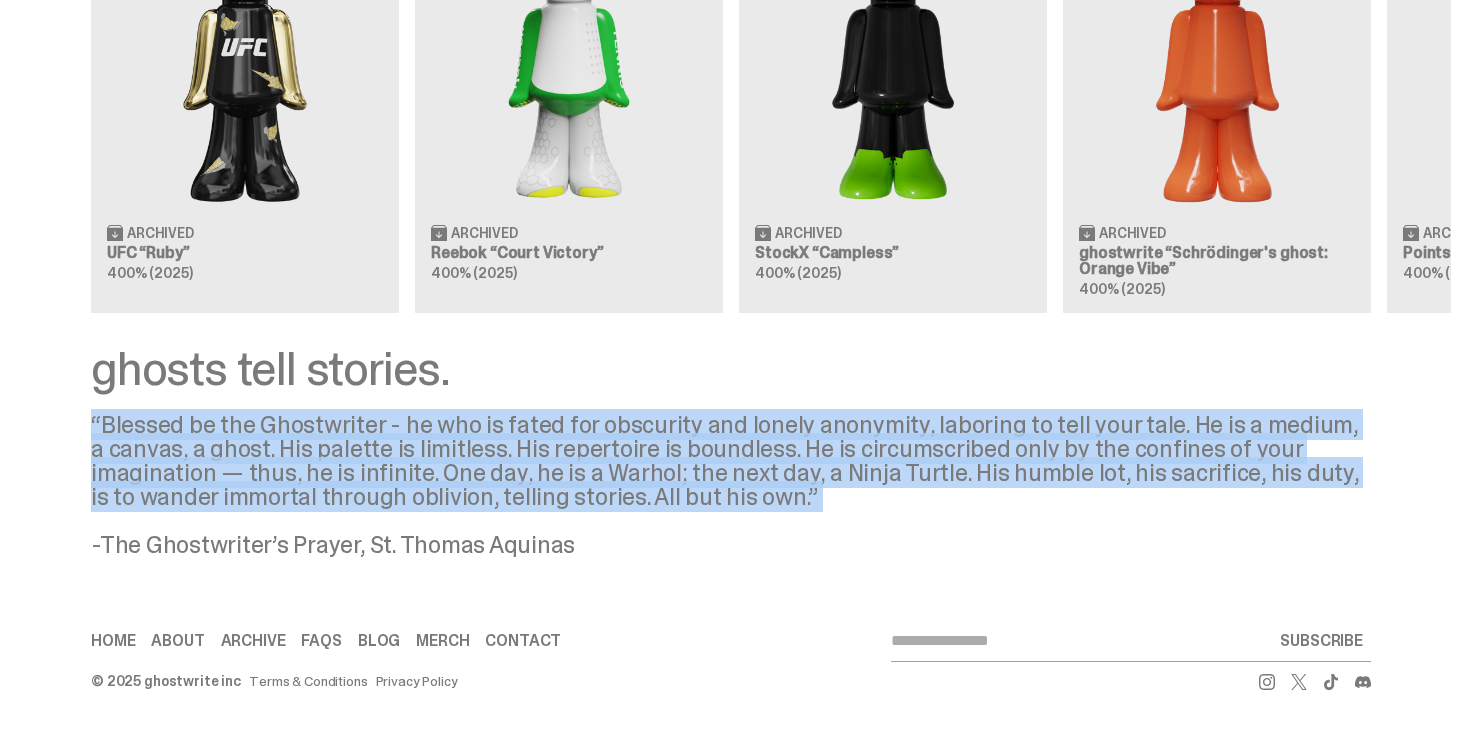 click on "“Blessed be the Ghostwriter - he who is fated for obscurity and lonely anonymity, laboring to tell your tale. He is a medium, a canvas, a ghost. His palette is limitless. His repertoire is boundless. He is circumscribed only by the confines of your imagination  — thus, he is infinite. One day, he is a Warhol; the next day, a Ninja Turtle. His humble lot, his sacrifice, his duty, is to wander immortal through oblivion, telling stories. All but his own.” -The Ghostwriter’s Prayer, St. [NAME]" at bounding box center (731, 485) 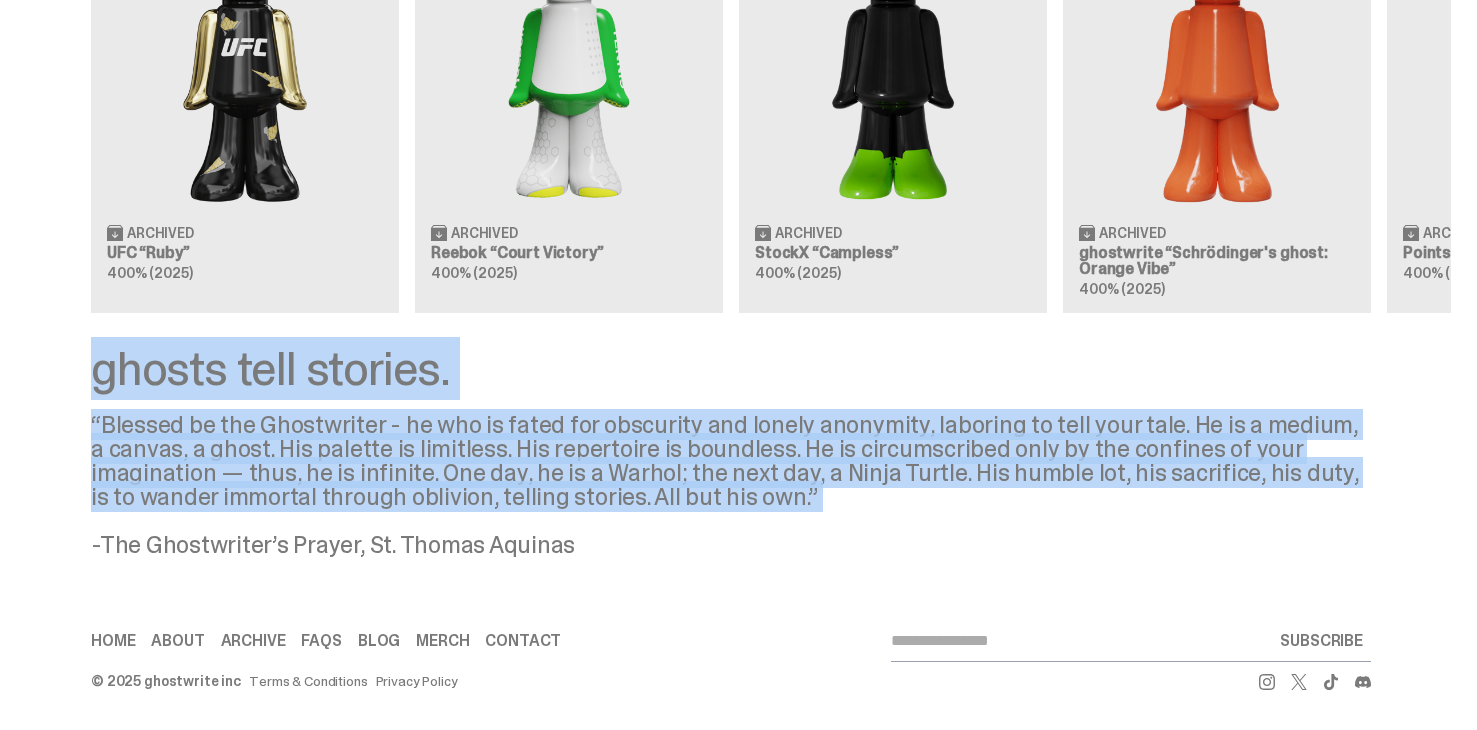 drag, startPoint x: 858, startPoint y: 500, endPoint x: 92, endPoint y: 361, distance: 778.50946 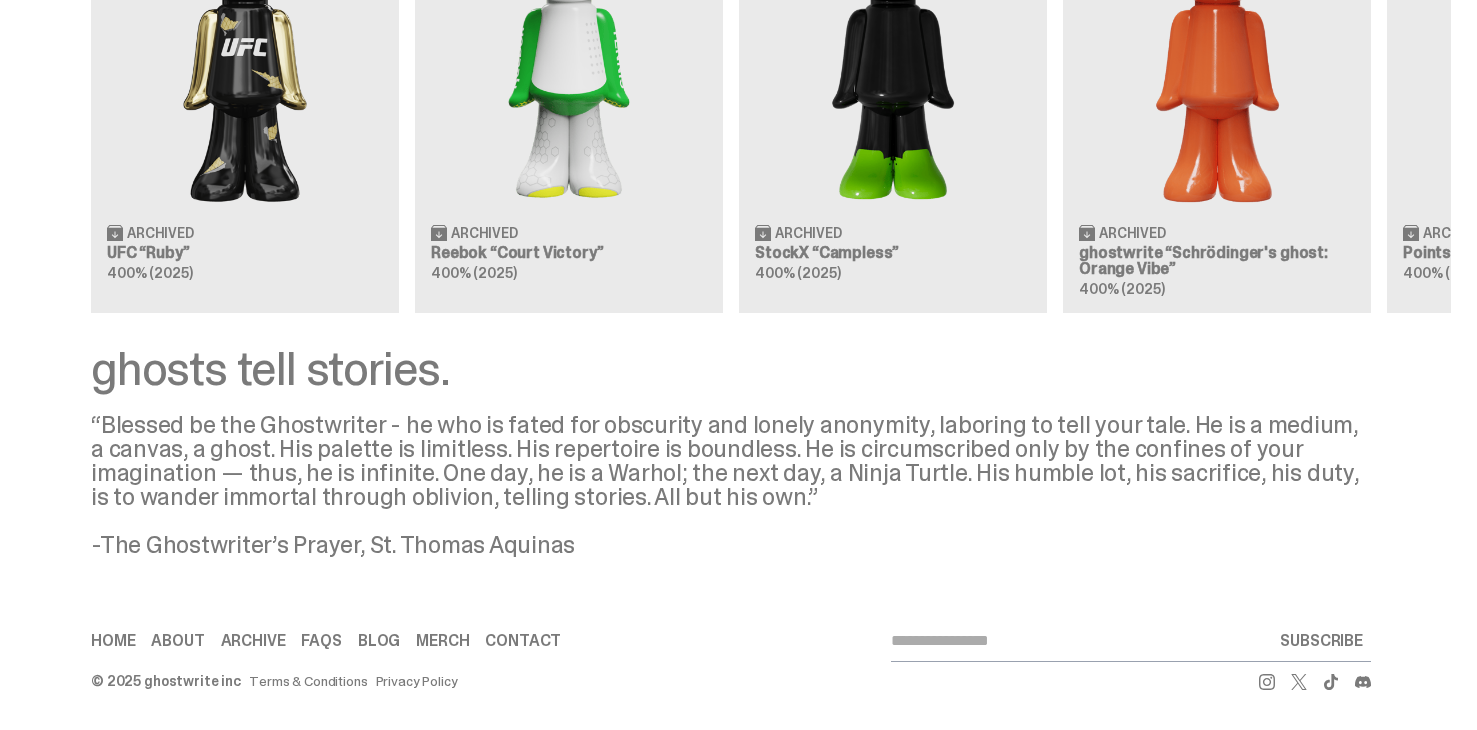 click on "ghosts tell stories.
“Blessed be the Ghostwriter - he who is fated for obscurity and lonely anonymity, laboring to tell your tale. He is a medium, a canvas, a ghost. His palette is limitless. His repertoire is boundless. He is circumscribed only by the confines of your imagination  — thus, he is infinite. One day, he is a Warhol; the next day, a Ninja Turtle. His humble lot, his sacrifice, his duty, is to wander immortal through oblivion, telling stories. All but his own.” -The Ghostwriter’s Prayer, St. [NAME]" at bounding box center (731, 451) 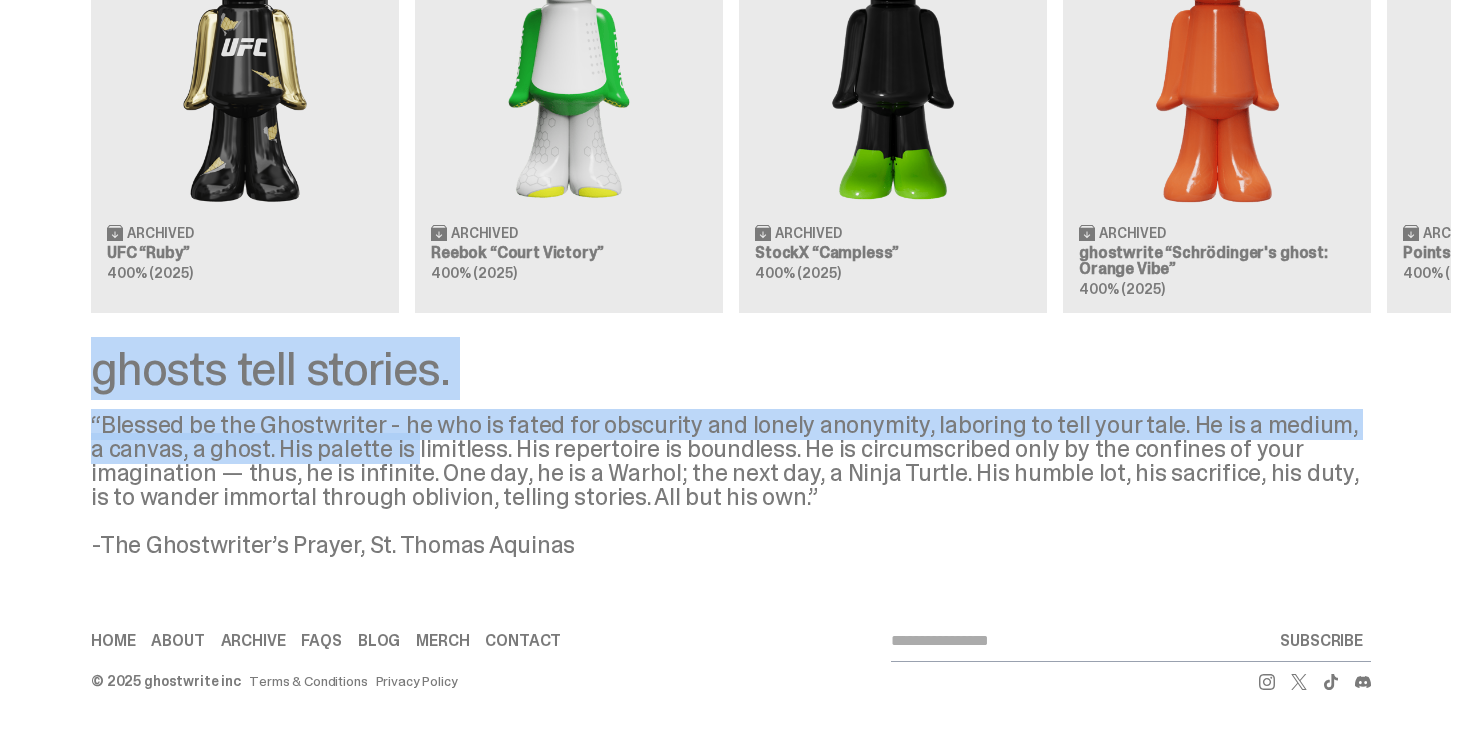 drag, startPoint x: 92, startPoint y: 362, endPoint x: 632, endPoint y: 458, distance: 548.467 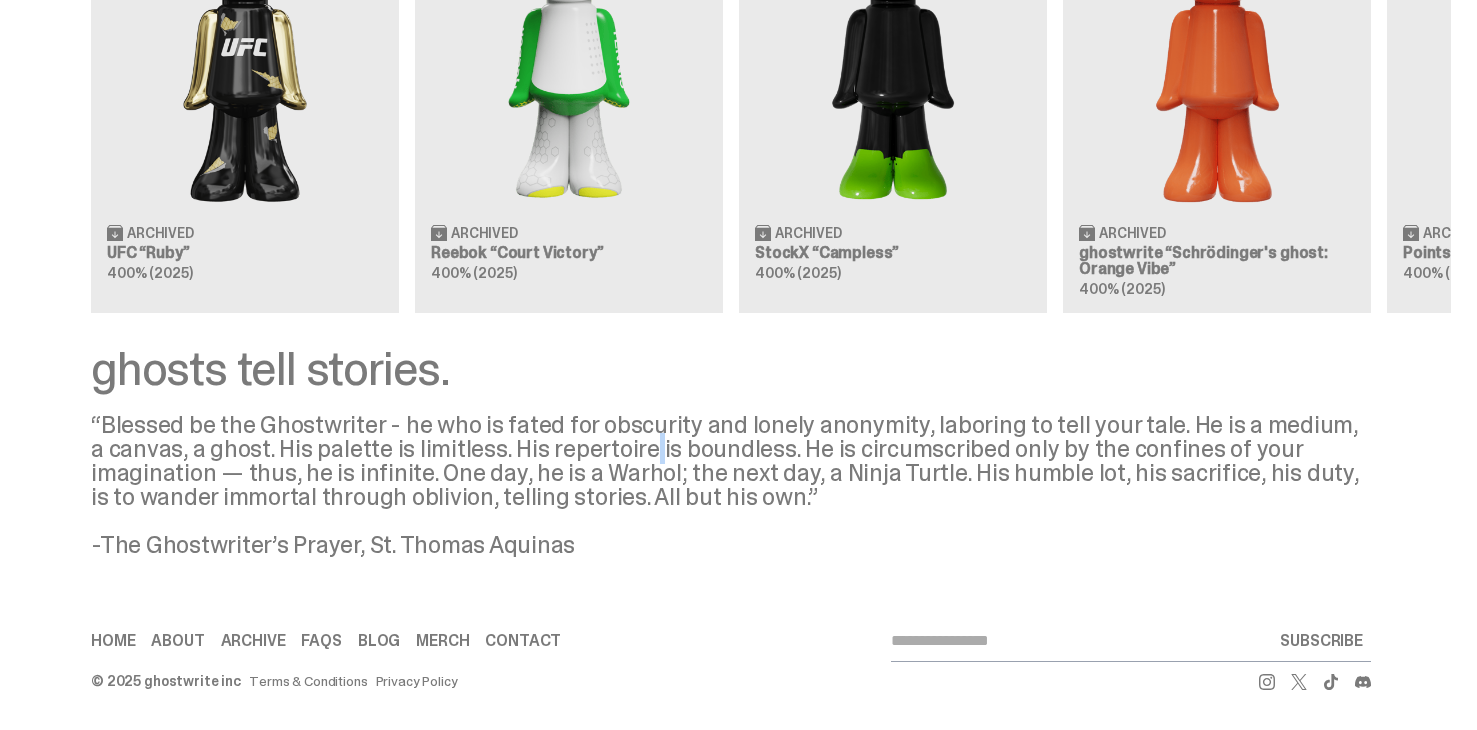 click on "“Blessed be the Ghostwriter - he who is fated for obscurity and lonely anonymity, laboring to tell your tale. He is a medium, a canvas, a ghost. His palette is limitless. His repertoire is boundless. He is circumscribed only by the confines of your imagination  — thus, he is infinite. One day, he is a Warhol; the next day, a Ninja Turtle. His humble lot, his sacrifice, his duty, is to wander immortal through oblivion, telling stories. All but his own.” -The Ghostwriter’s Prayer, St. [NAME]" at bounding box center (731, 485) 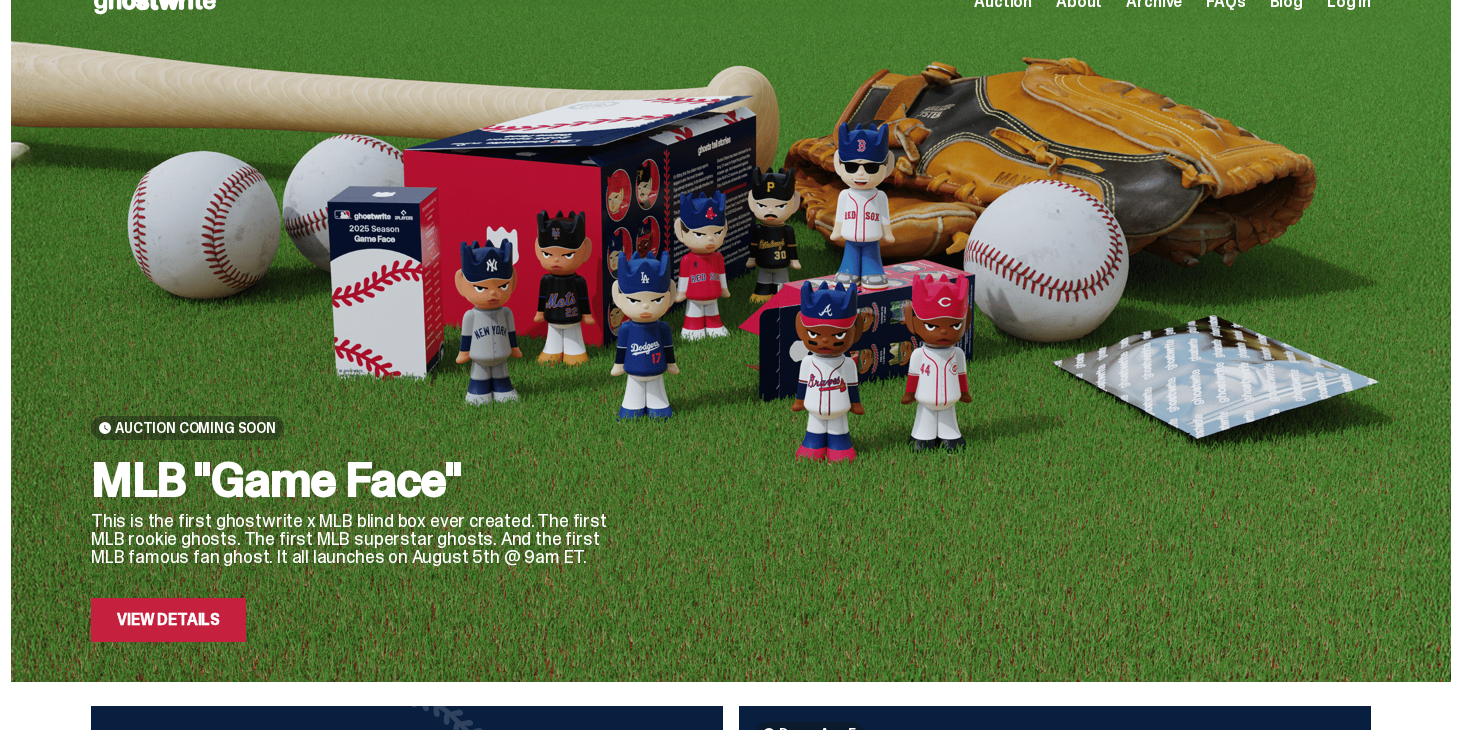 scroll, scrollTop: 0, scrollLeft: 0, axis: both 